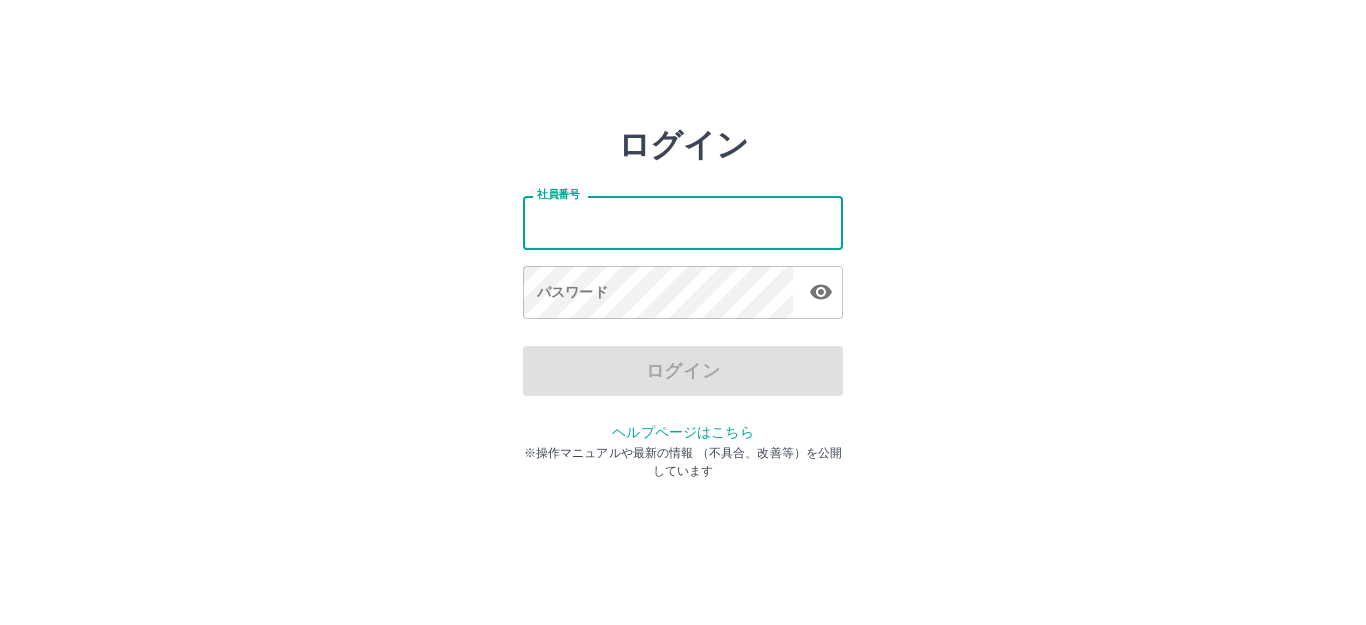 scroll, scrollTop: 0, scrollLeft: 0, axis: both 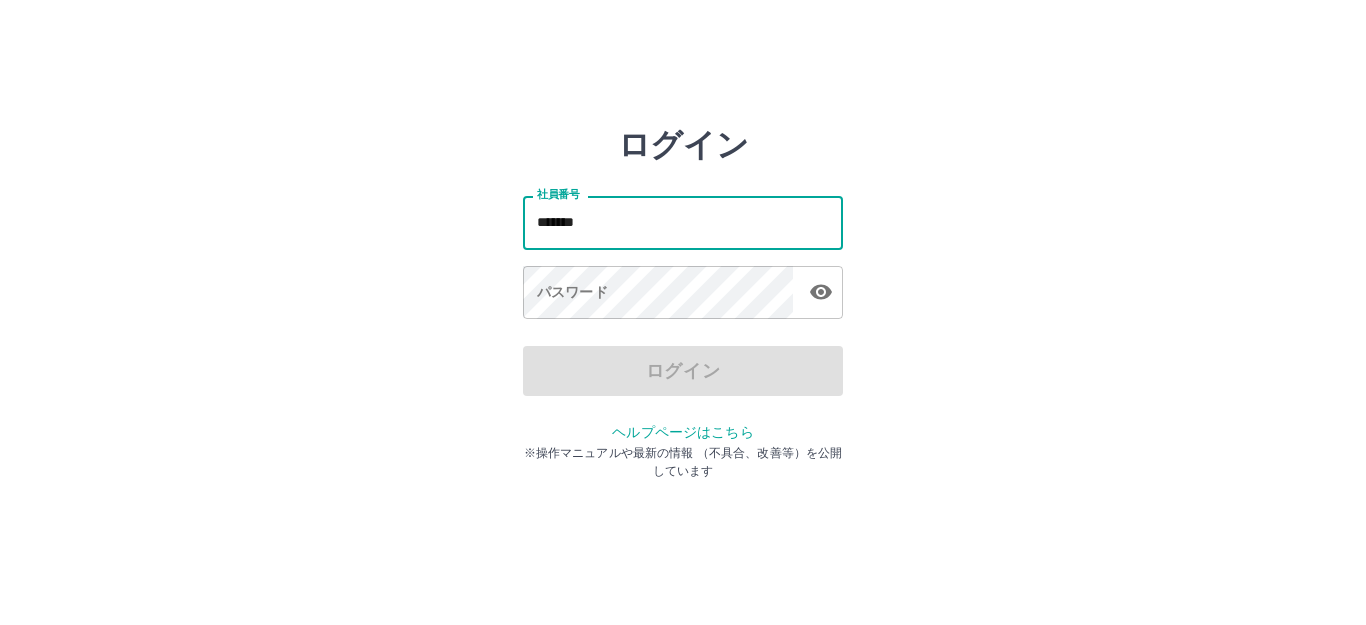 type on "*******" 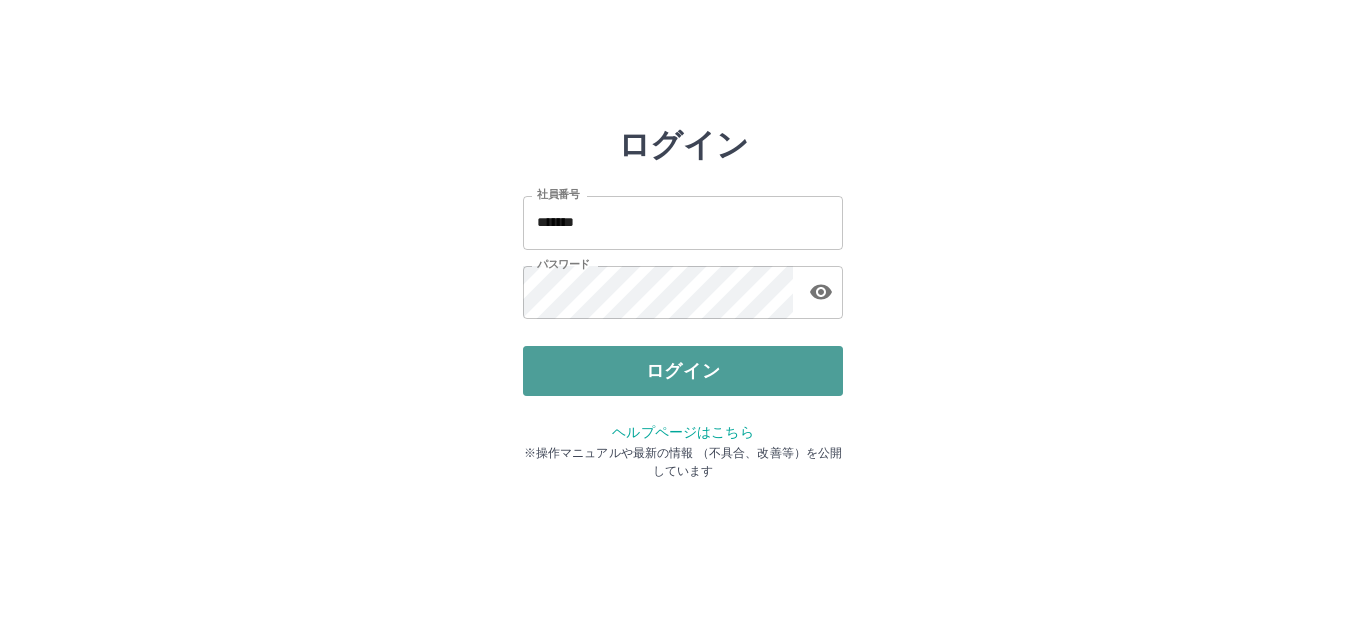 click on "ログイン" at bounding box center (683, 371) 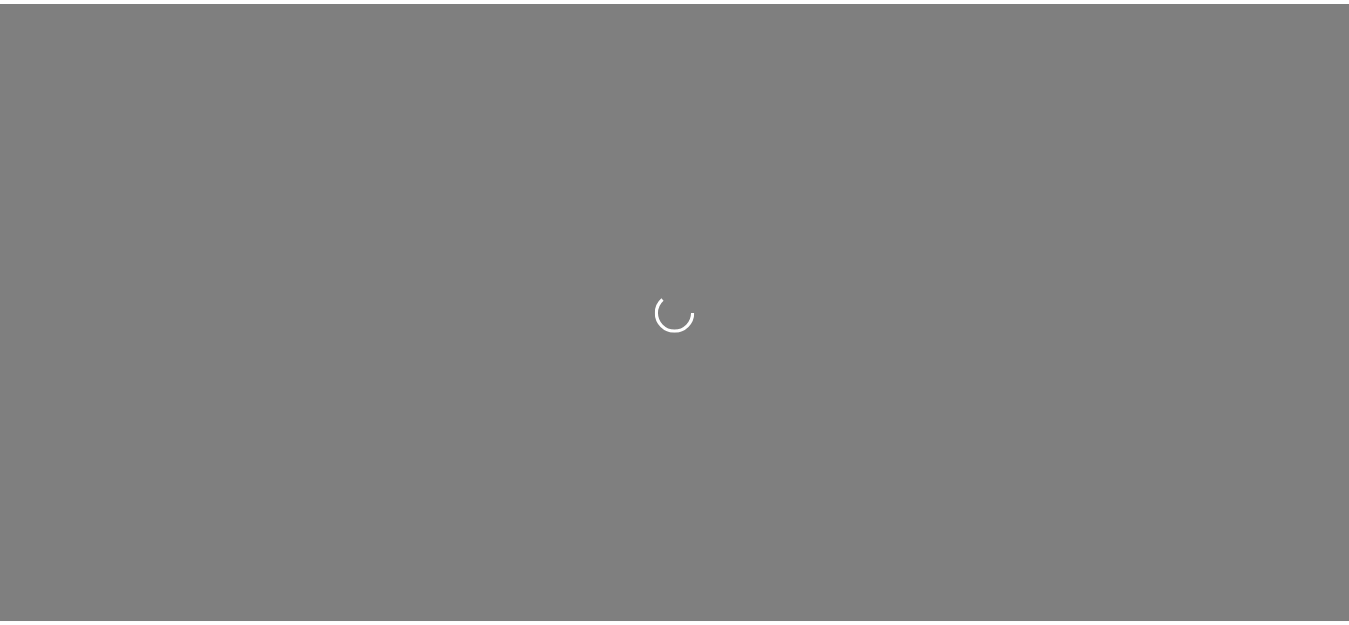 scroll, scrollTop: 0, scrollLeft: 0, axis: both 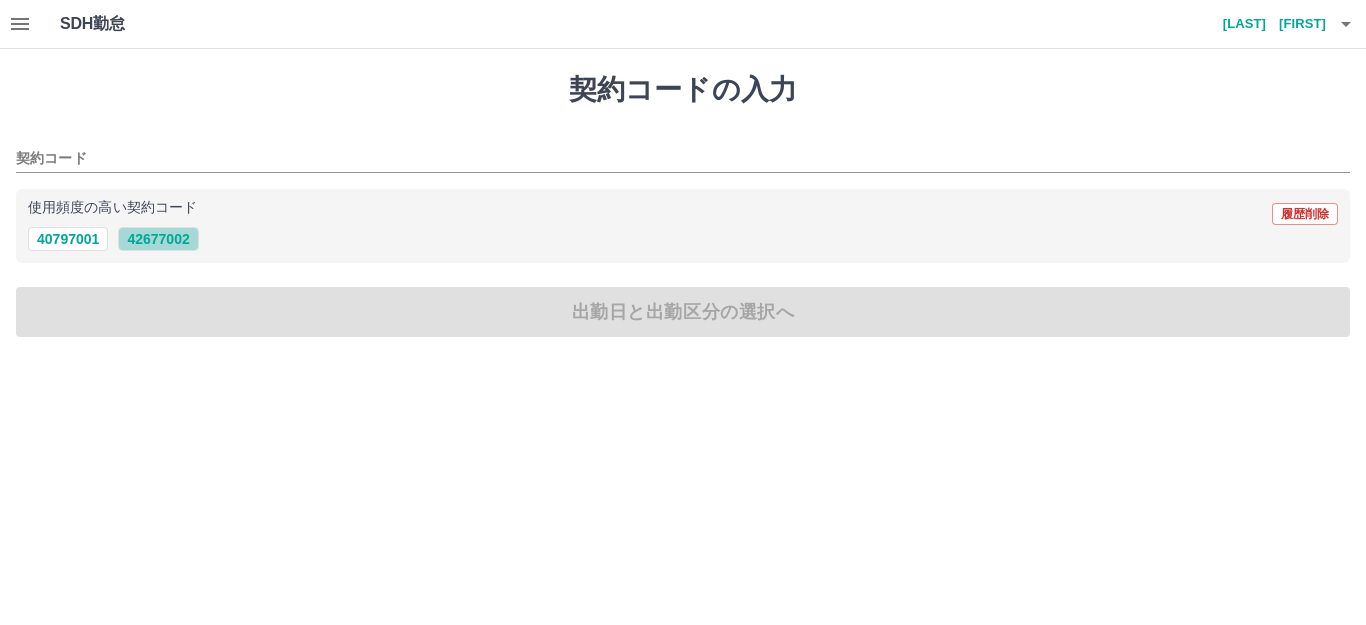 click on "42677002" at bounding box center (158, 239) 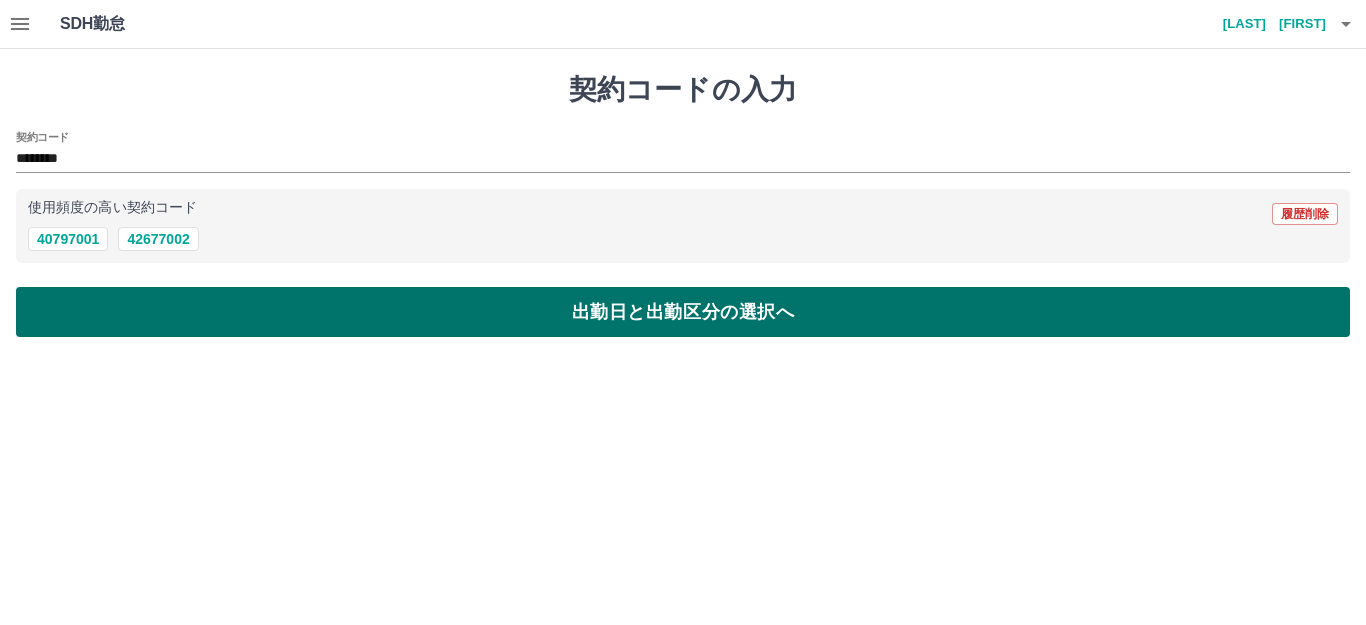 click on "出勤日と出勤区分の選択へ" at bounding box center (683, 312) 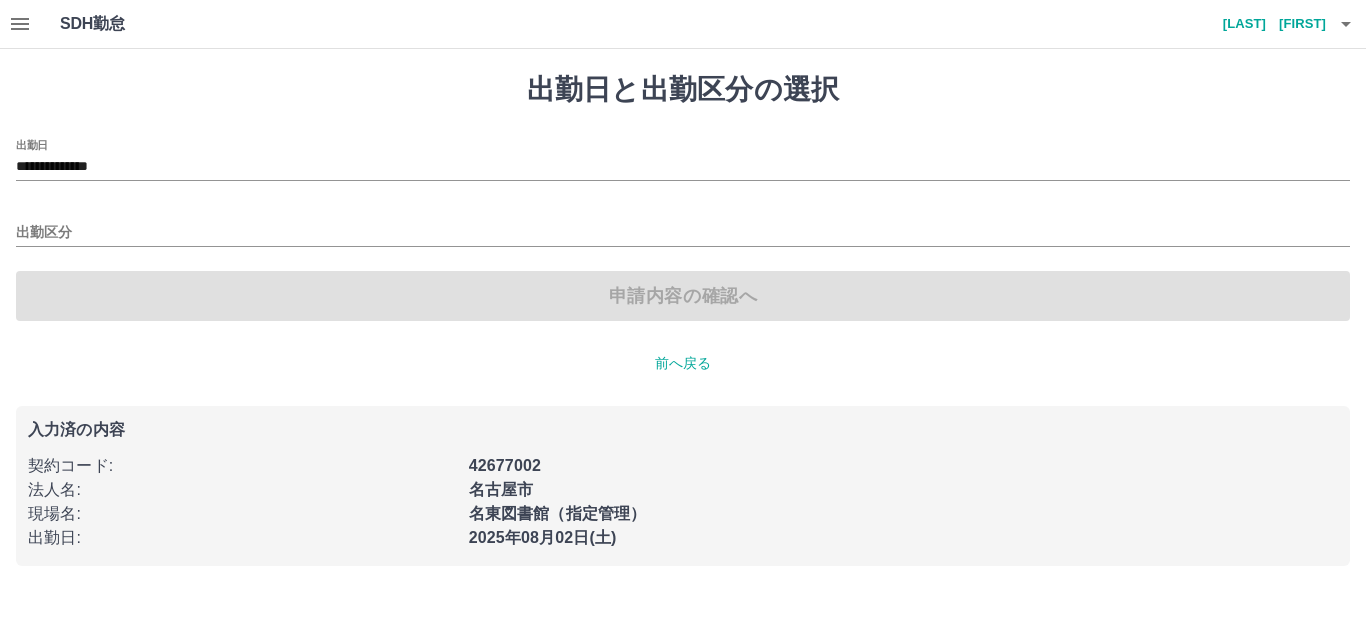 click 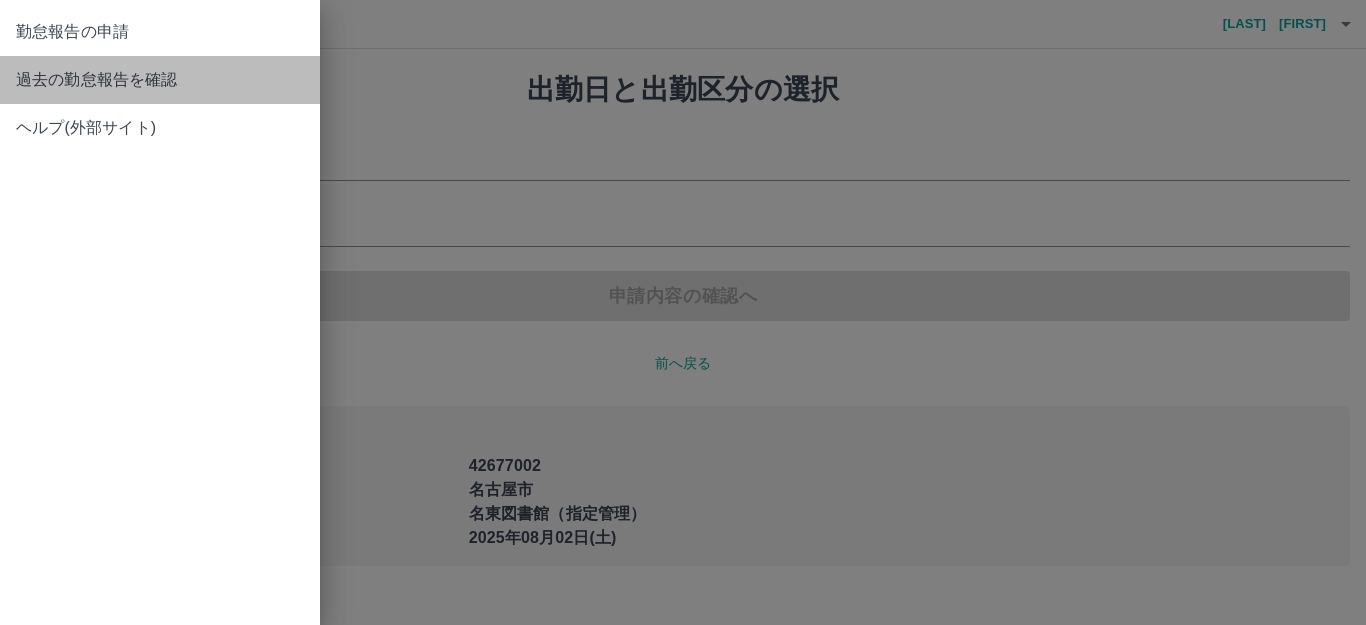 click on "過去の勤怠報告を確認" at bounding box center (160, 80) 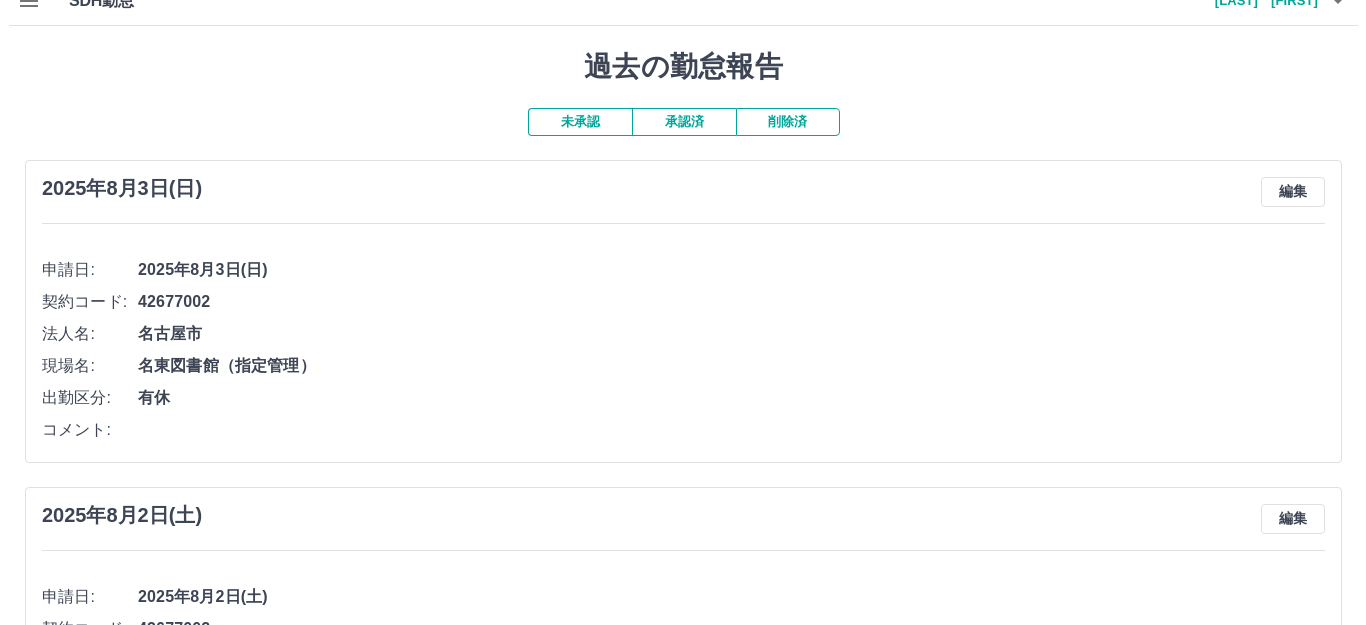 scroll, scrollTop: 0, scrollLeft: 0, axis: both 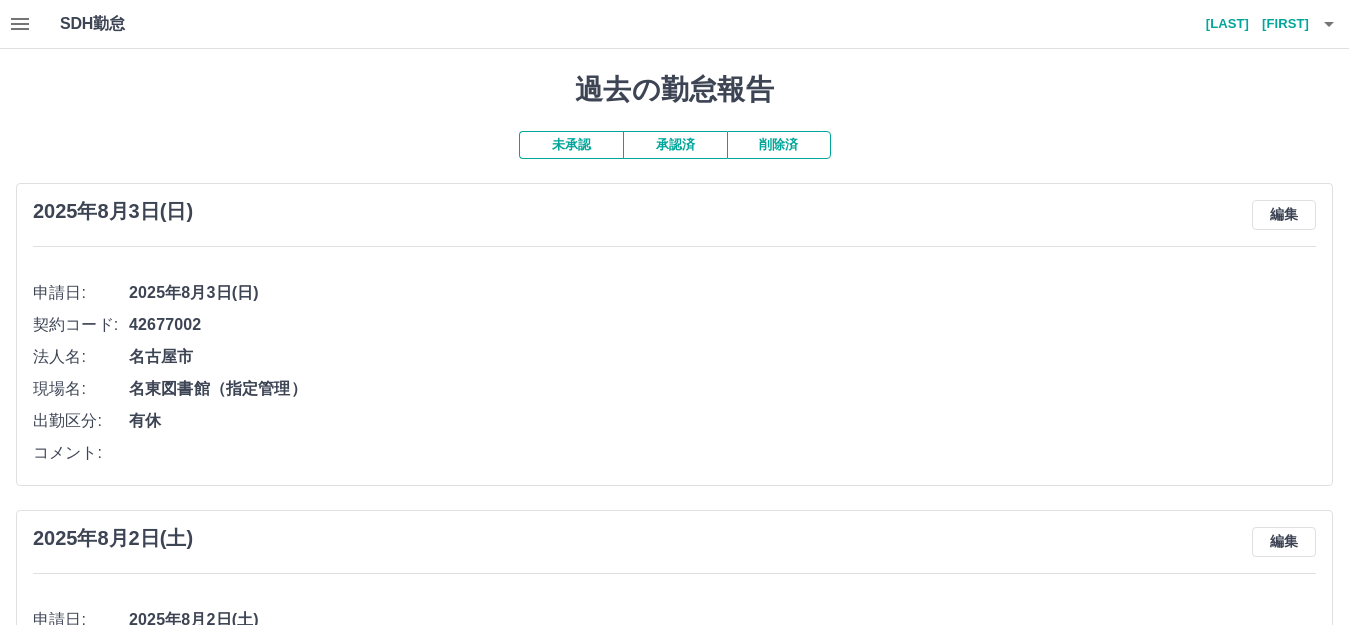 click on "枇榔　香織" at bounding box center (1249, 24) 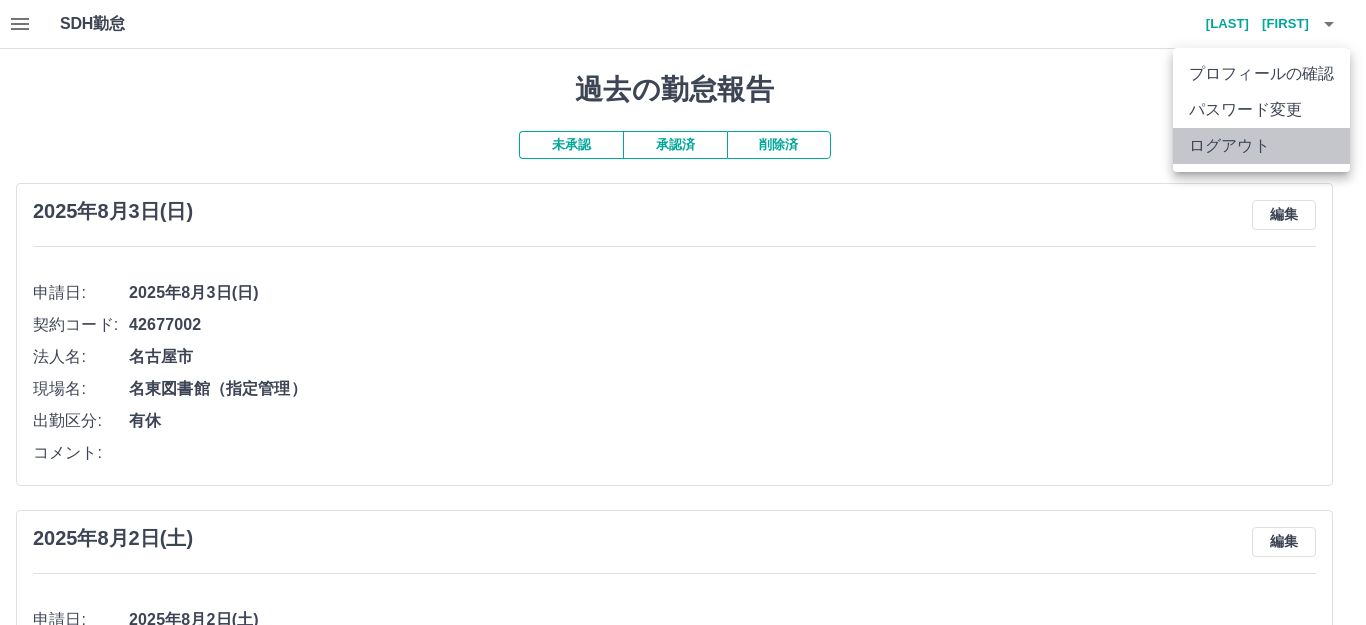 click on "ログアウト" at bounding box center (1261, 146) 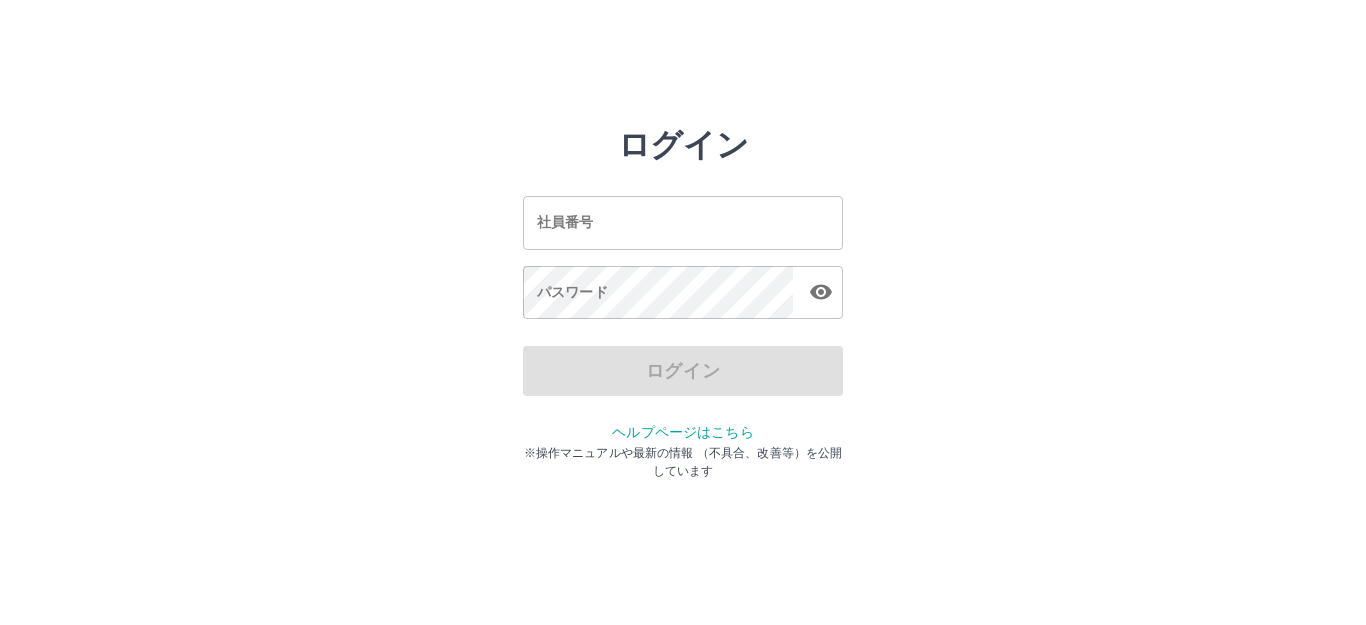 scroll, scrollTop: 0, scrollLeft: 0, axis: both 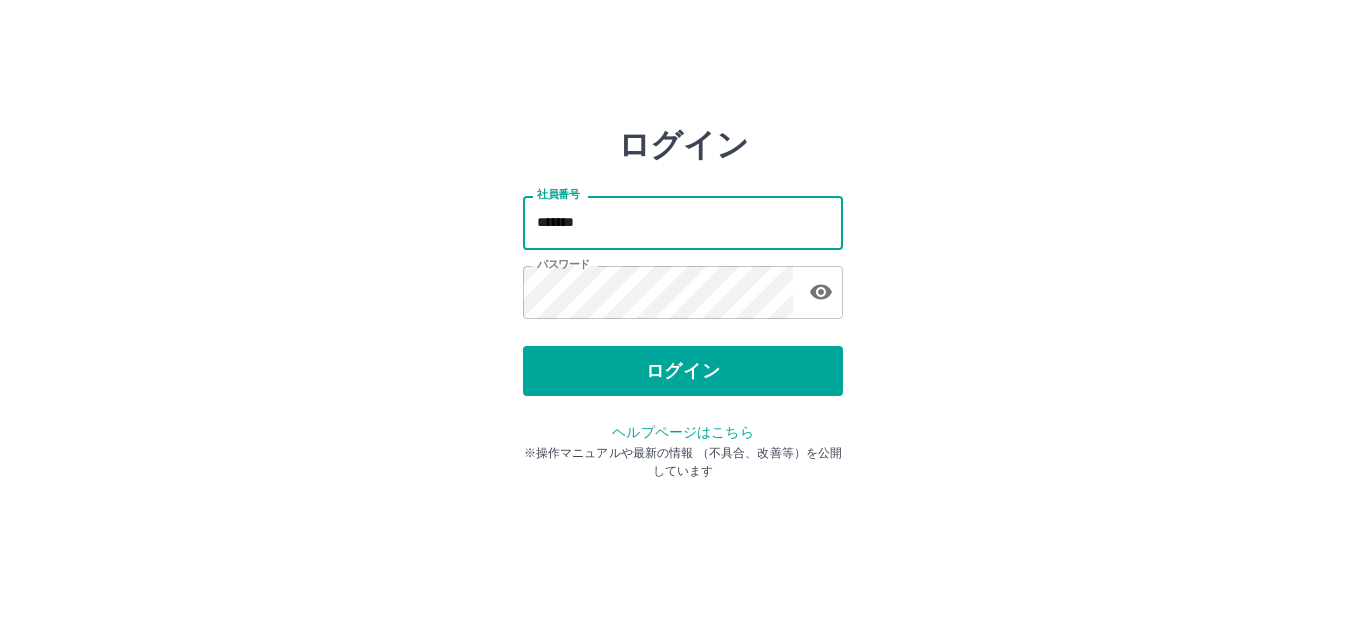 click on "*******" at bounding box center (683, 222) 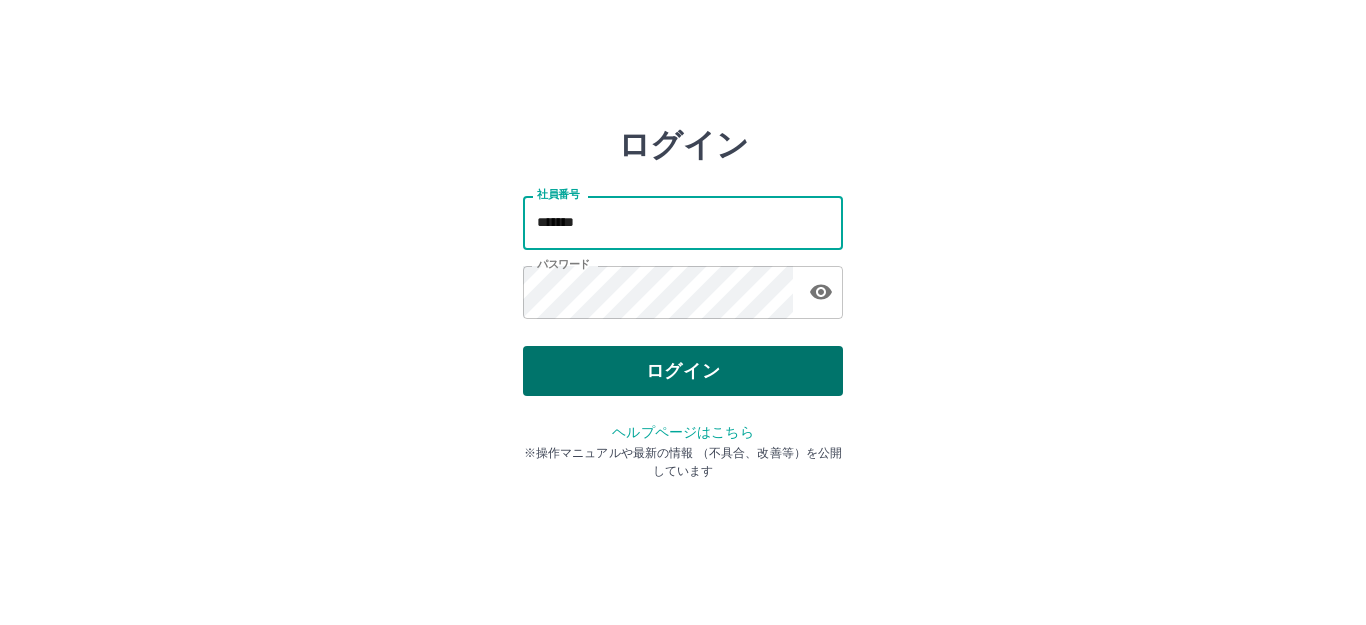 type on "*******" 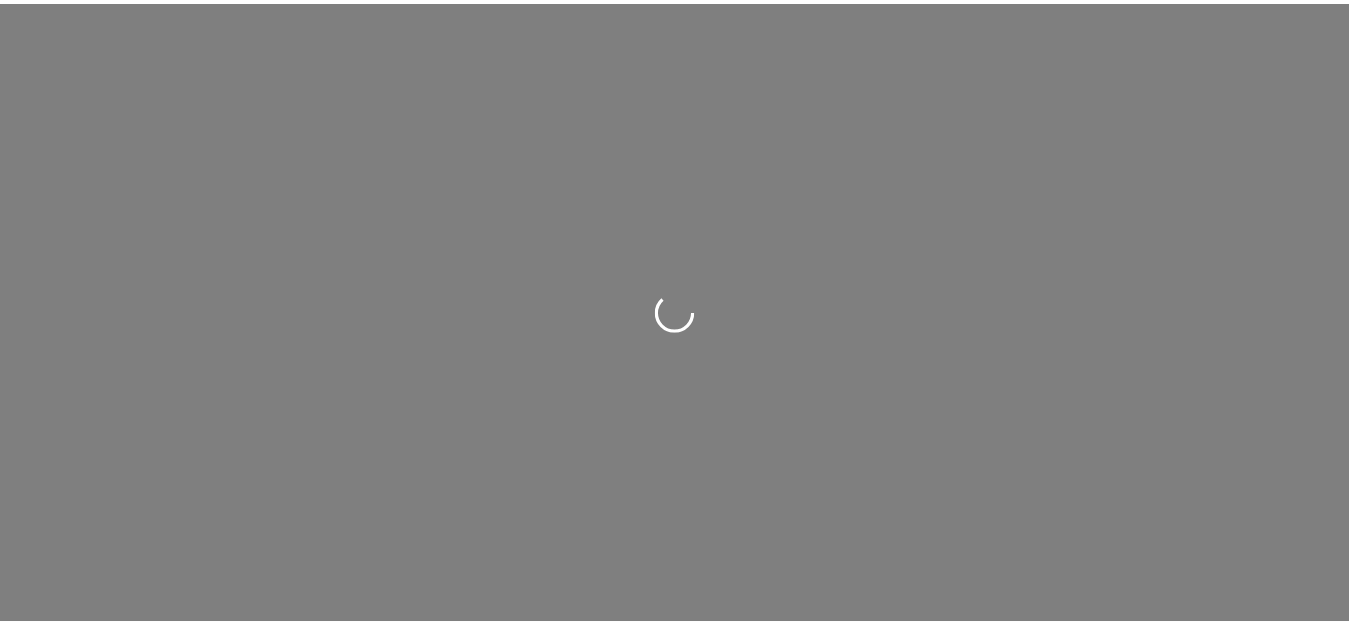 scroll, scrollTop: 0, scrollLeft: 0, axis: both 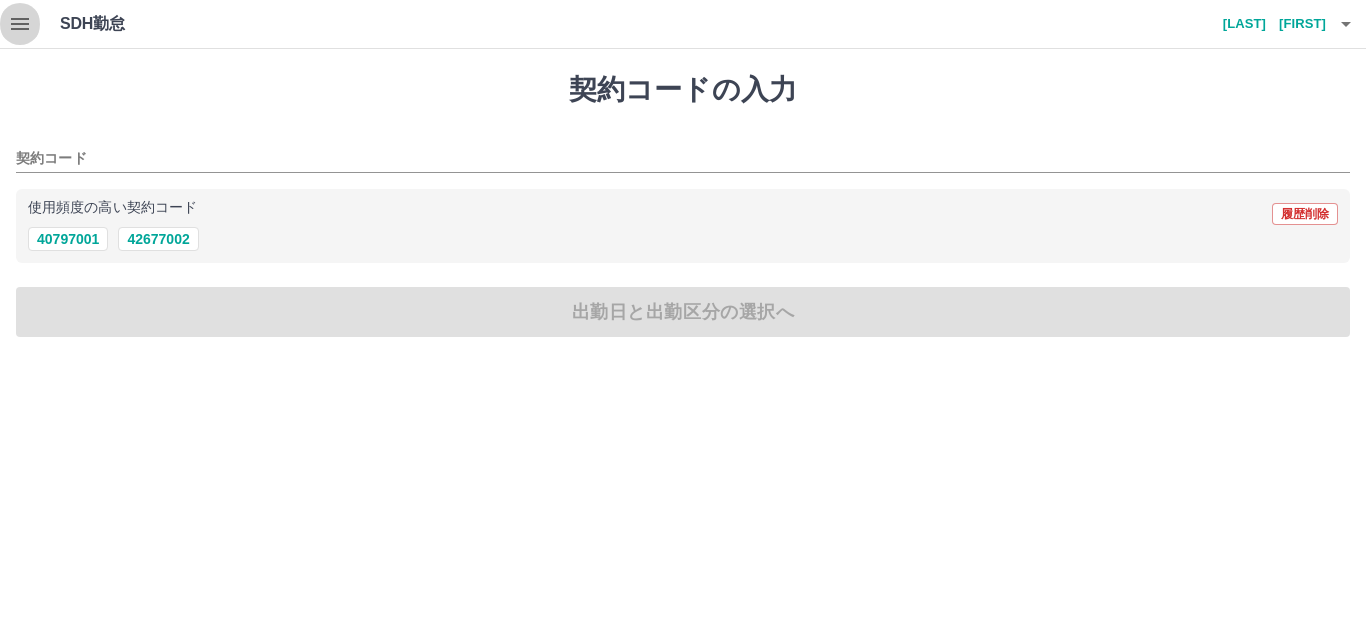 click 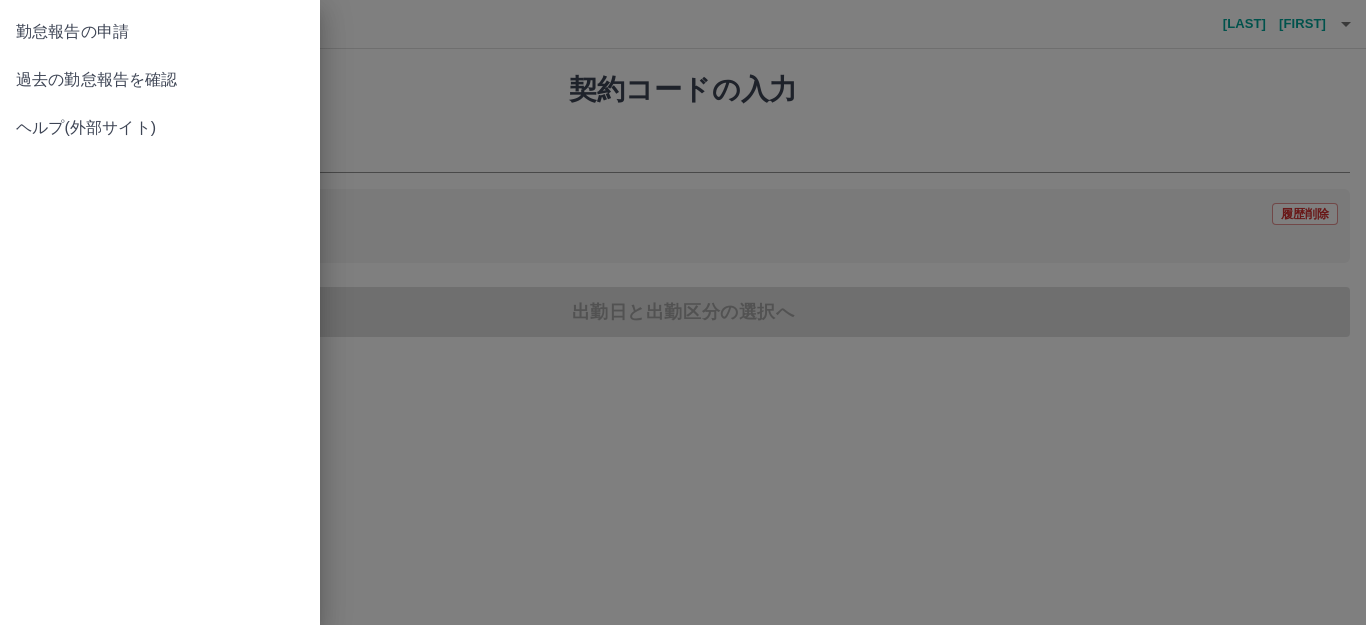 click on "過去の勤怠報告を確認" at bounding box center (160, 80) 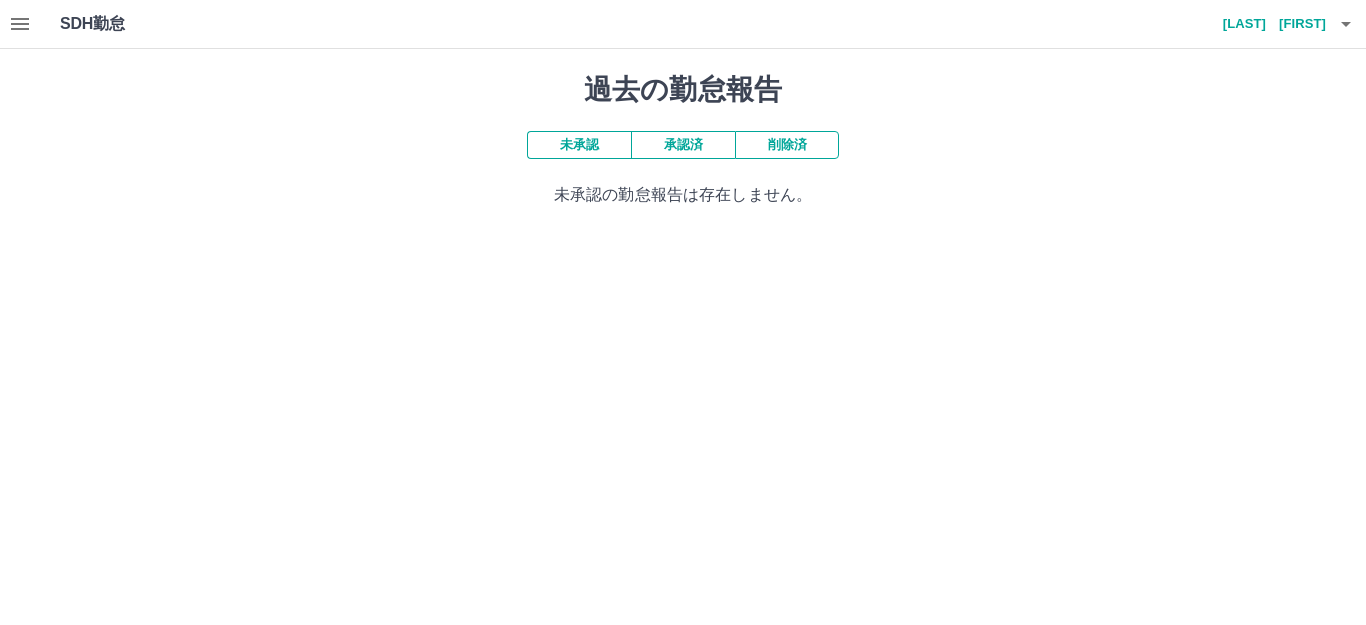 click on "承認済" at bounding box center (683, 145) 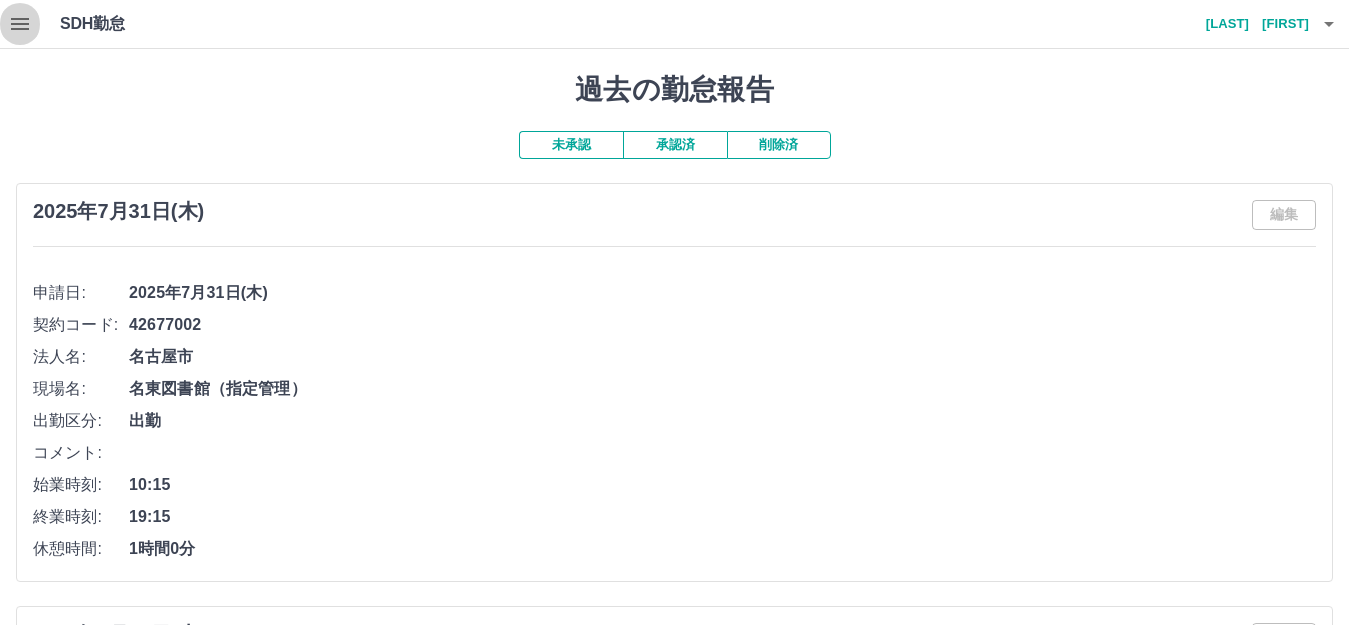 click 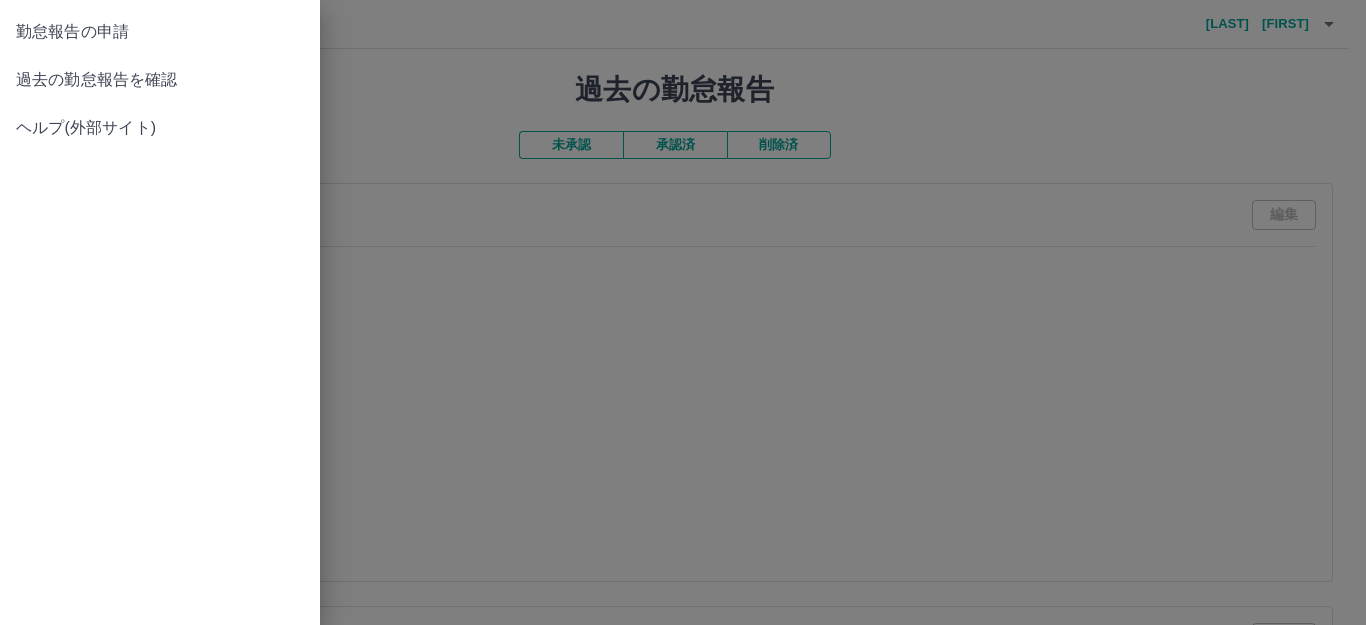 click on "勤怠報告の申請" at bounding box center (160, 32) 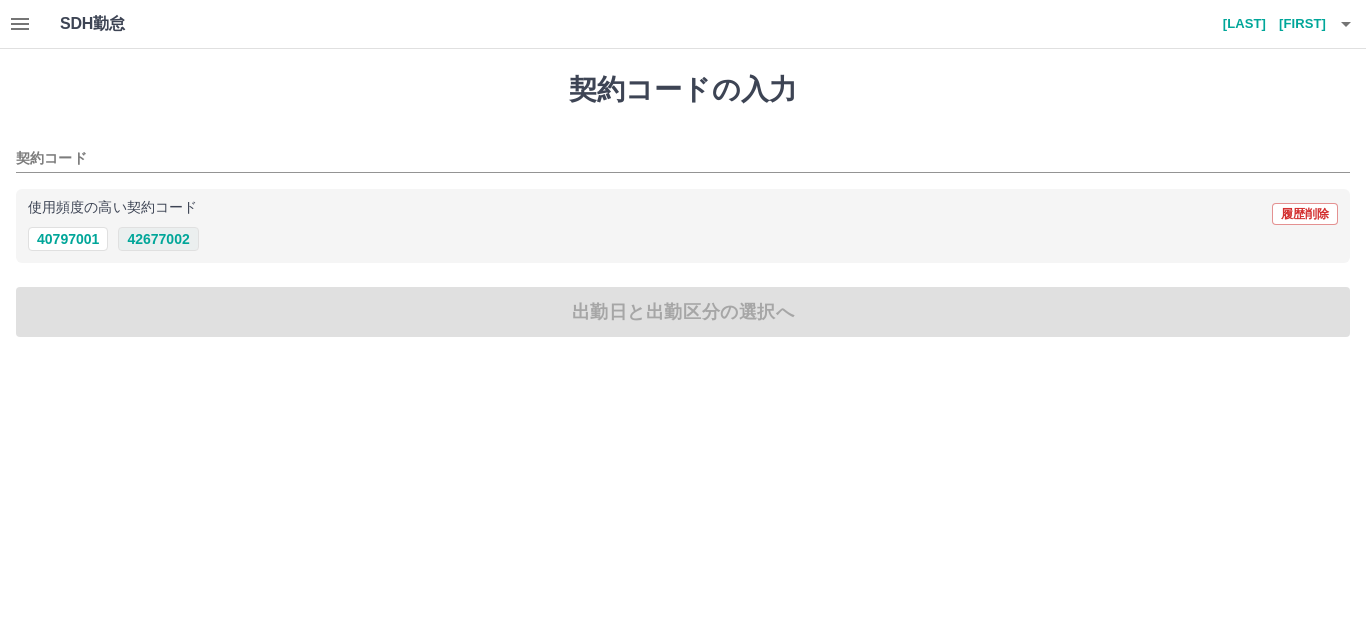 drag, startPoint x: 147, startPoint y: 238, endPoint x: 174, endPoint y: 243, distance: 27.45906 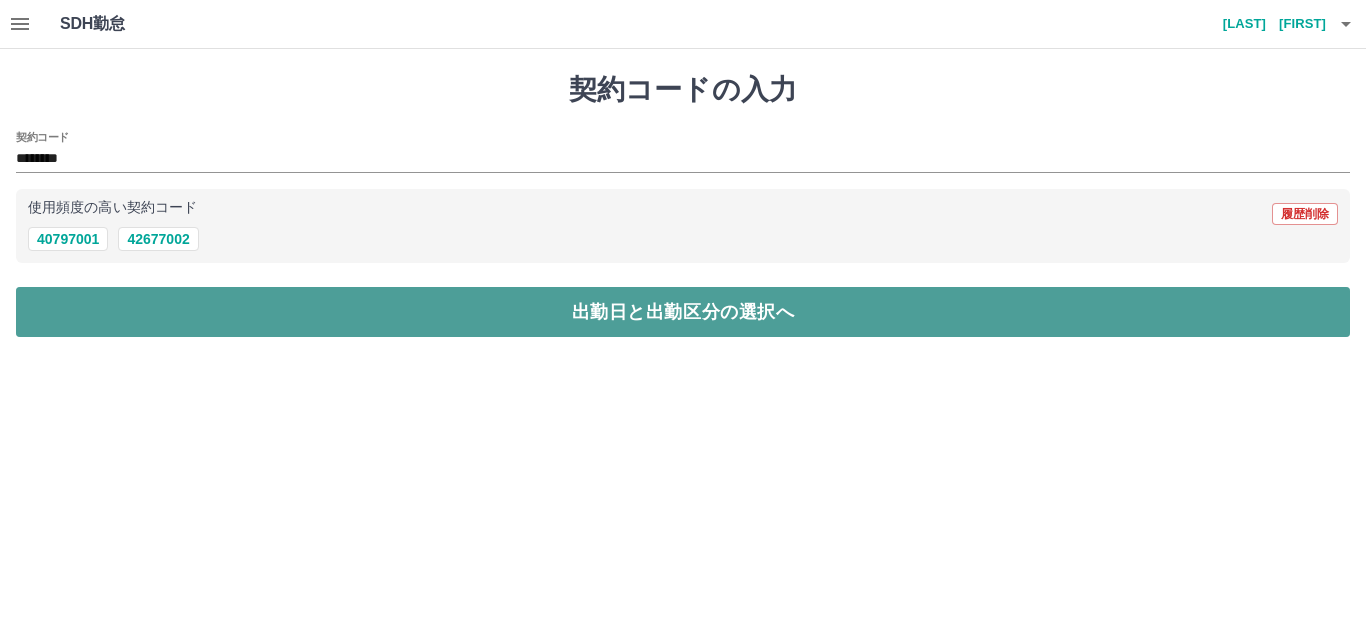 click on "出勤日と出勤区分の選択へ" at bounding box center [683, 312] 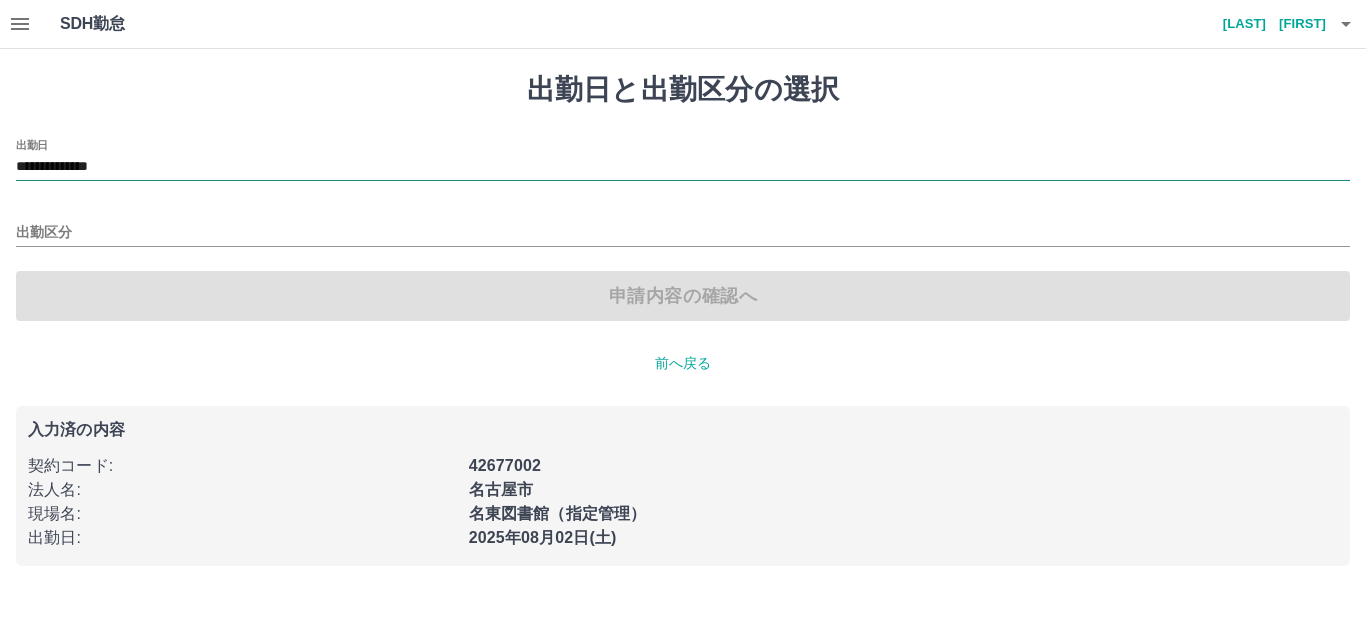 click on "**********" at bounding box center (683, 167) 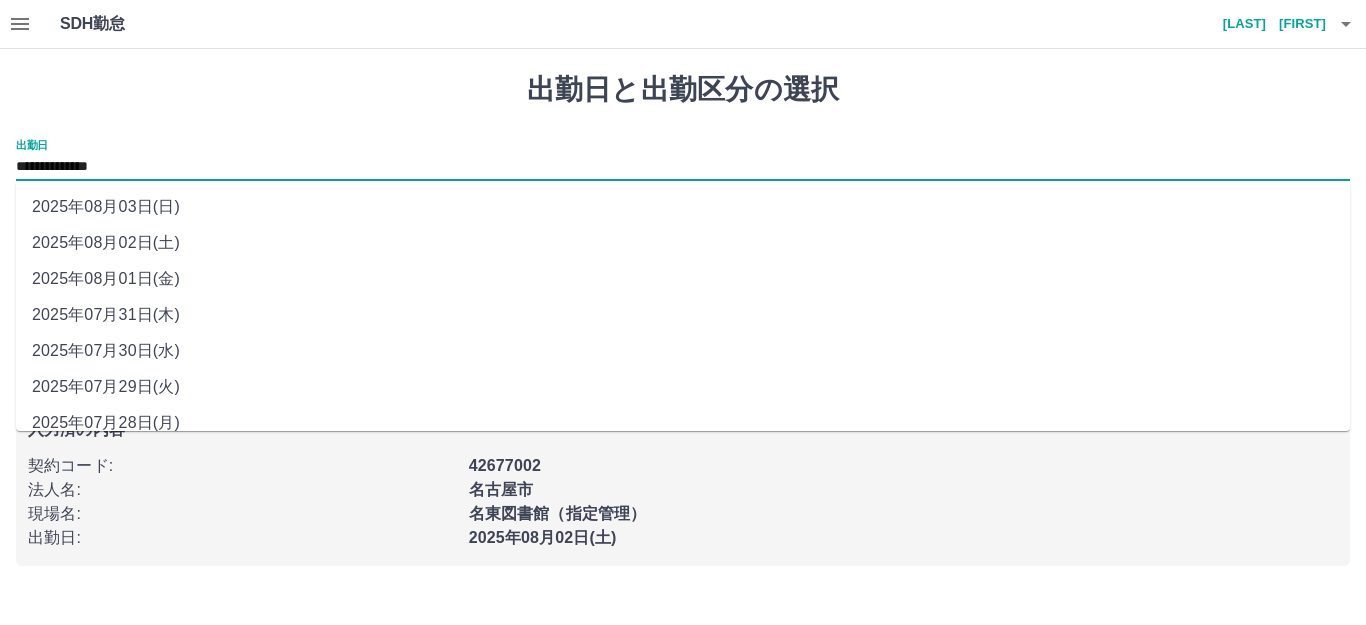 click on "2025年08月01日(金)" at bounding box center (683, 279) 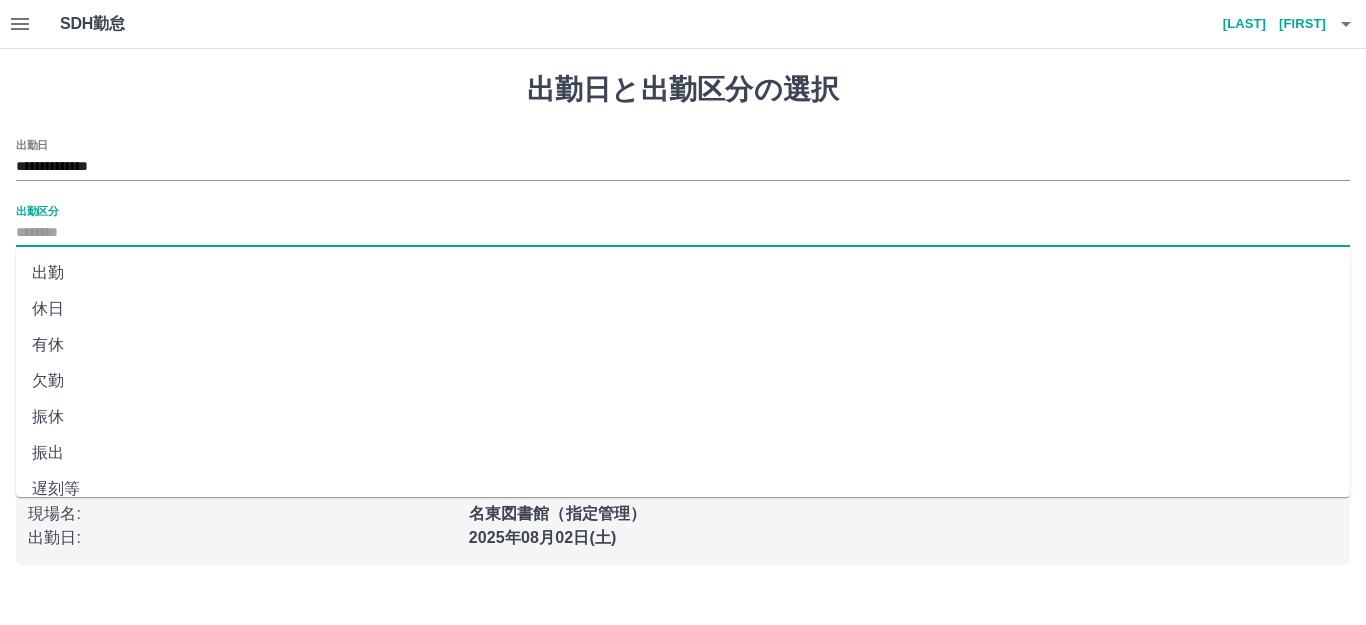 click on "出勤区分" at bounding box center [683, 233] 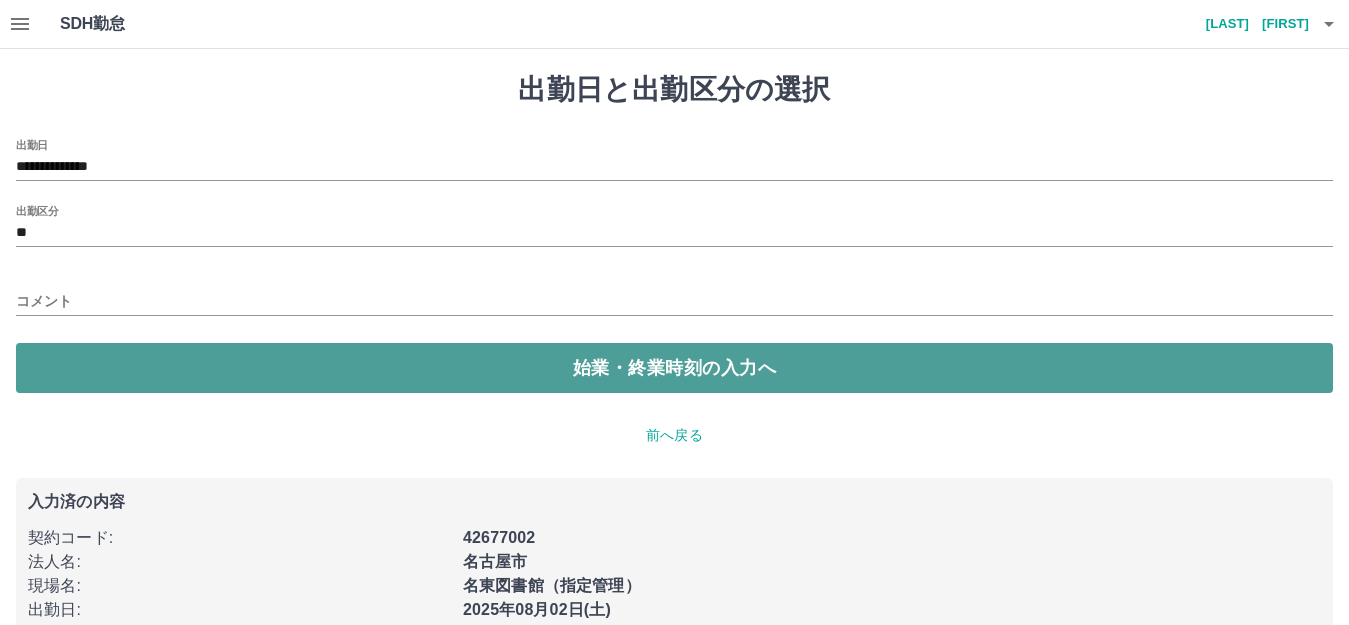 click on "始業・終業時刻の入力へ" at bounding box center (674, 368) 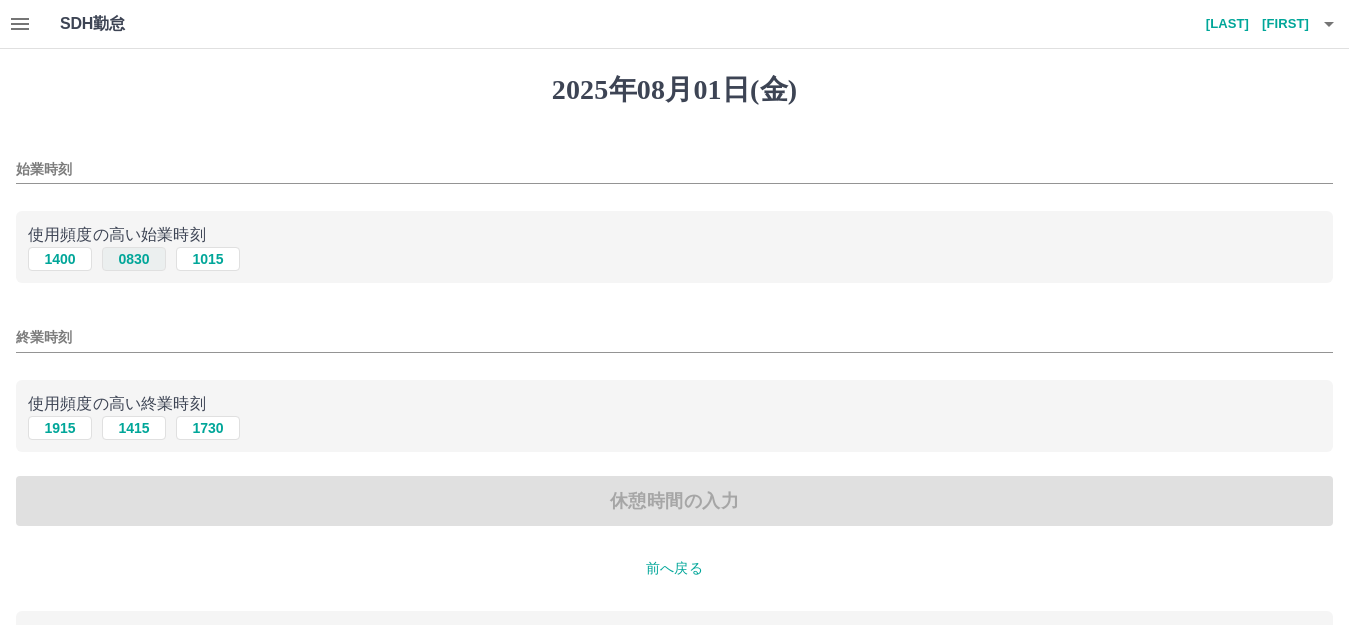 click on "0830" at bounding box center [134, 259] 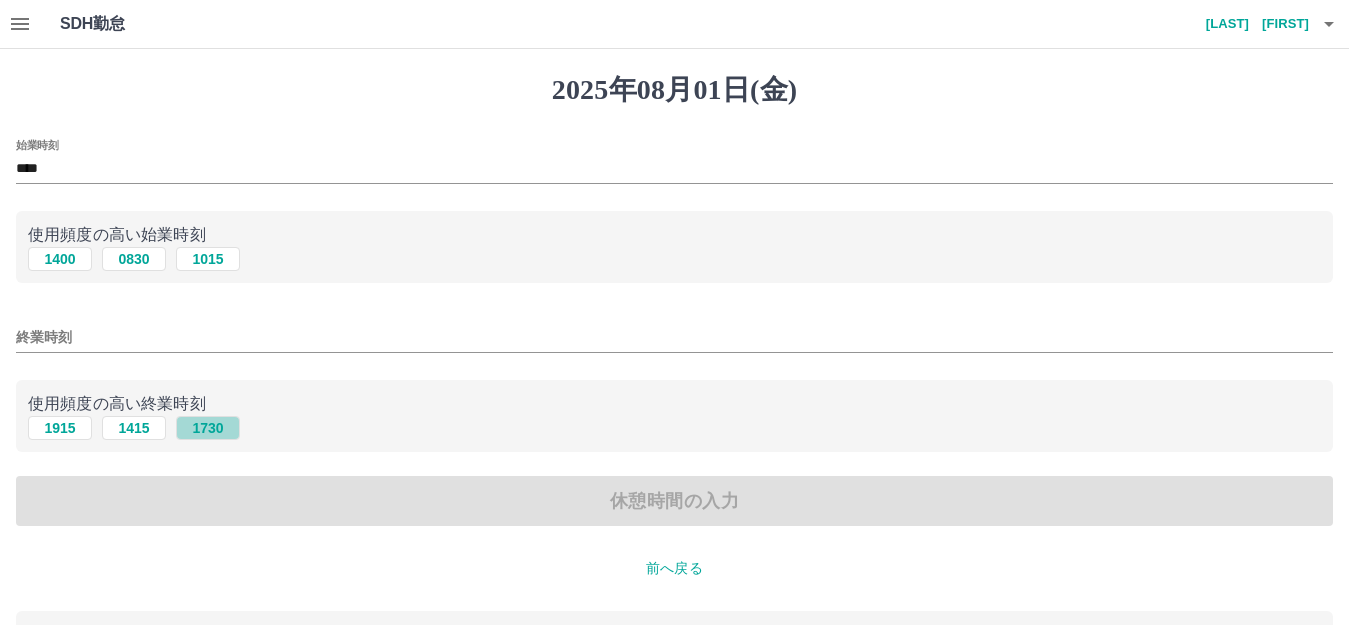 click on "1730" at bounding box center (208, 428) 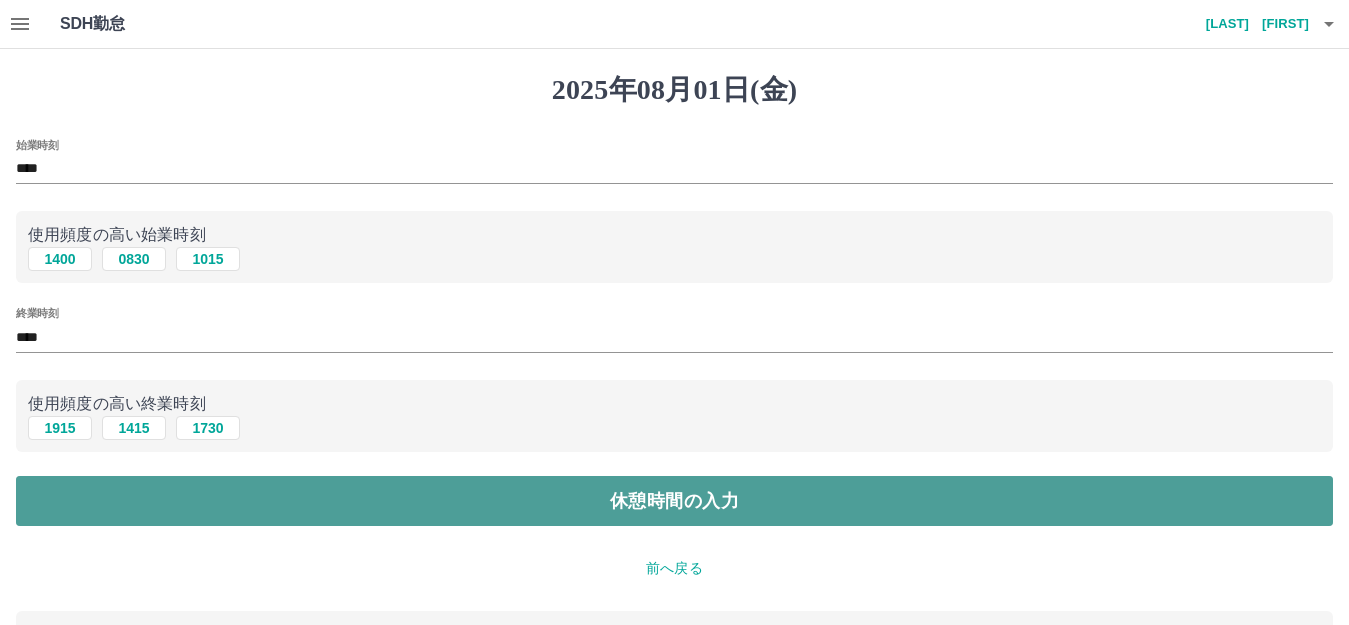 click on "休憩時間の入力" at bounding box center (674, 501) 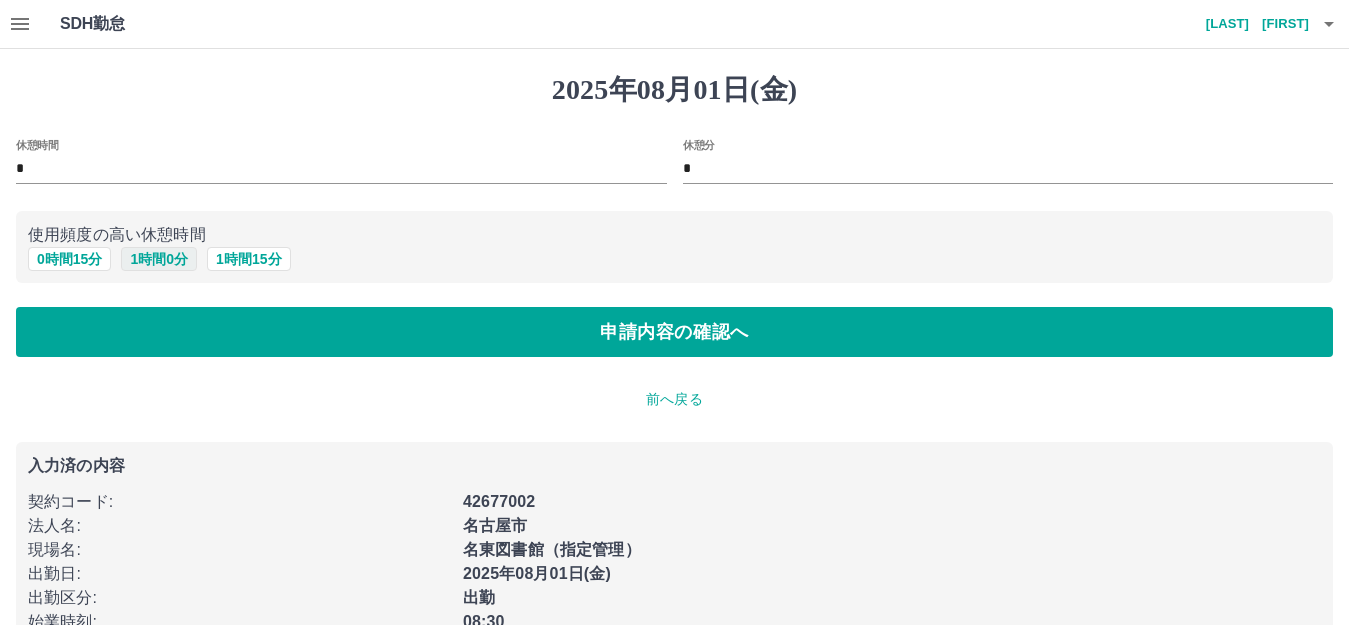 click on "1 時間 0 分" at bounding box center (159, 259) 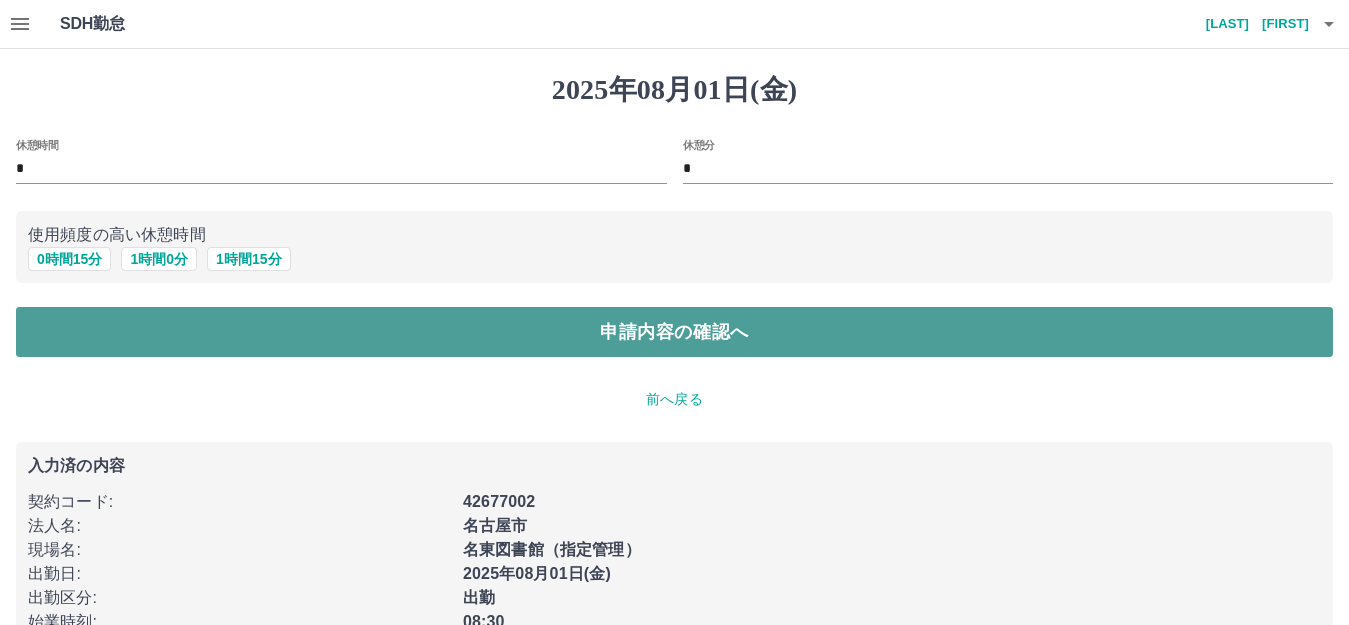 click on "申請内容の確認へ" at bounding box center [674, 332] 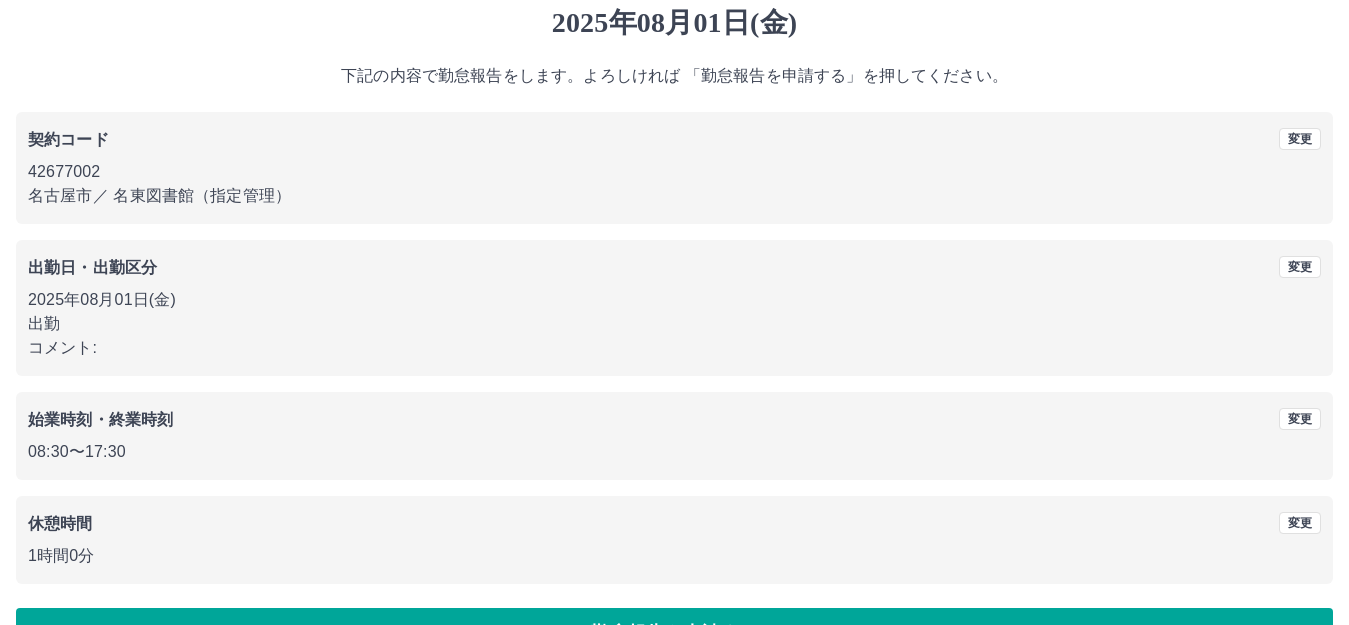 scroll, scrollTop: 124, scrollLeft: 0, axis: vertical 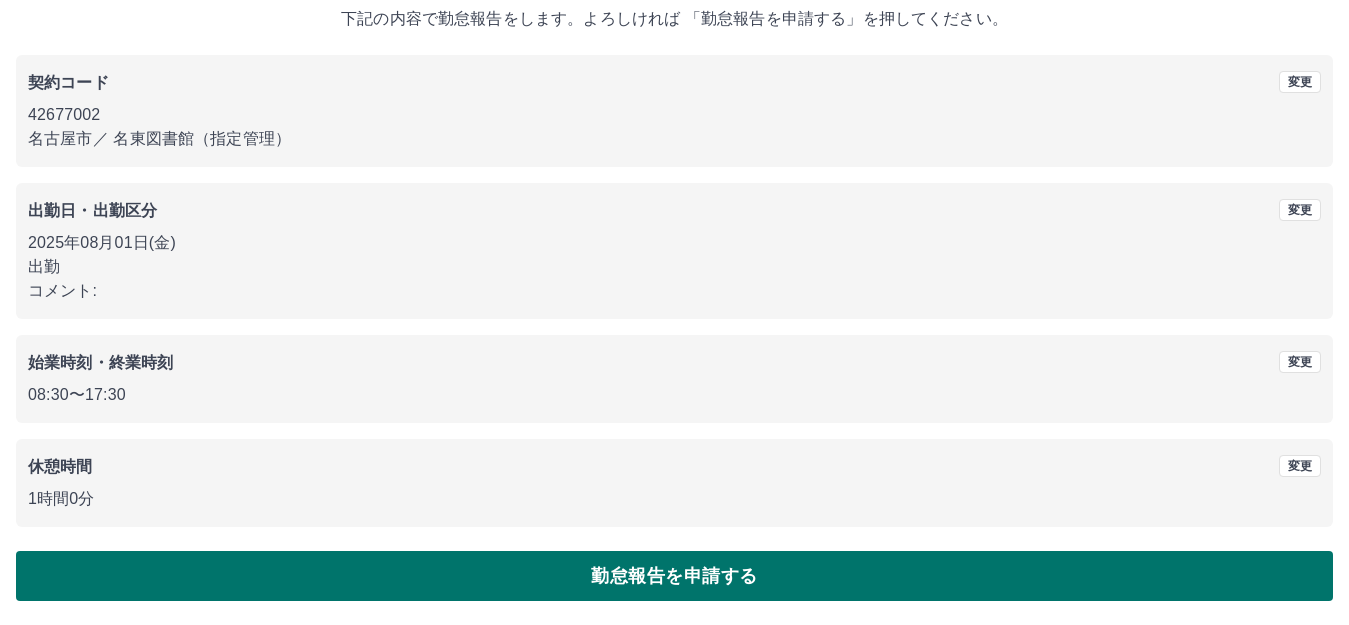 click on "勤怠報告を申請する" at bounding box center (674, 576) 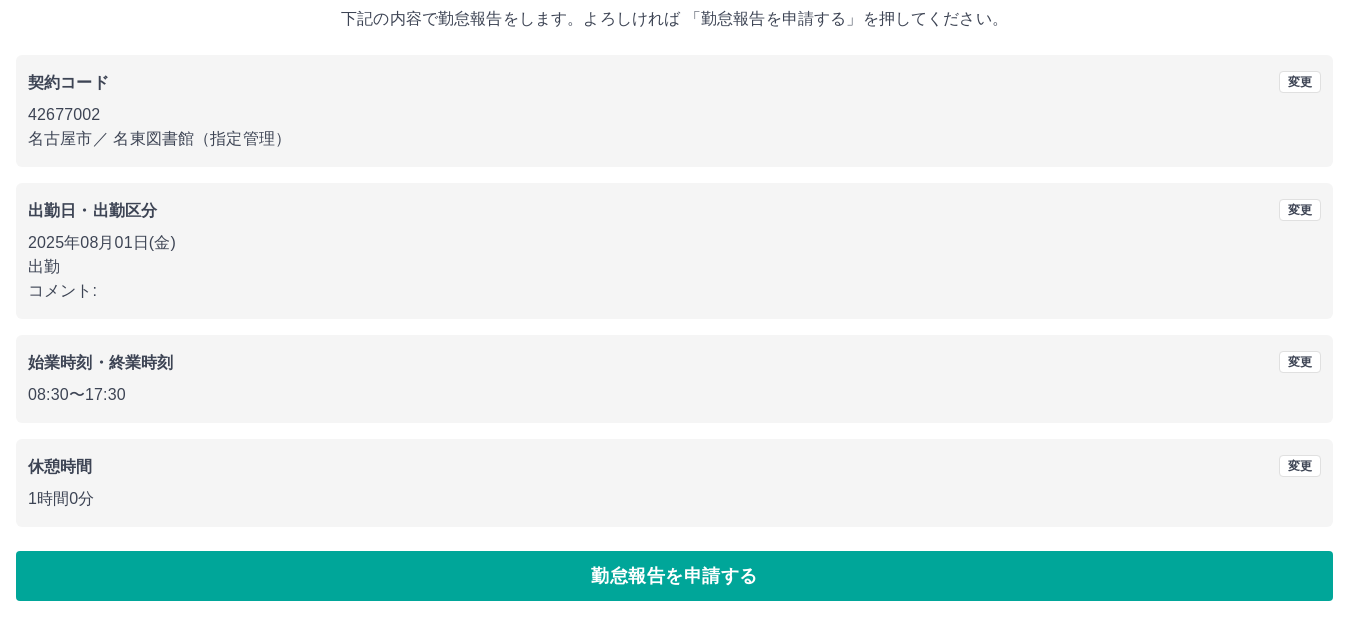 scroll, scrollTop: 0, scrollLeft: 0, axis: both 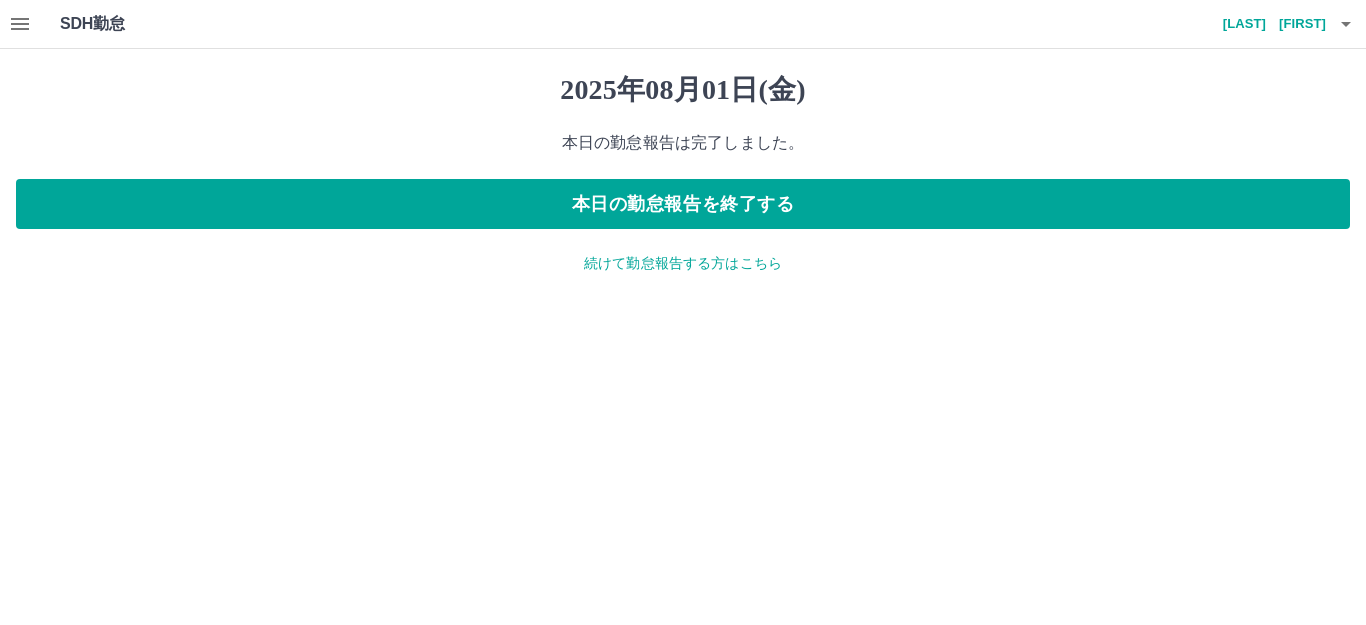 click on "続けて勤怠報告する方はこちら" at bounding box center (683, 263) 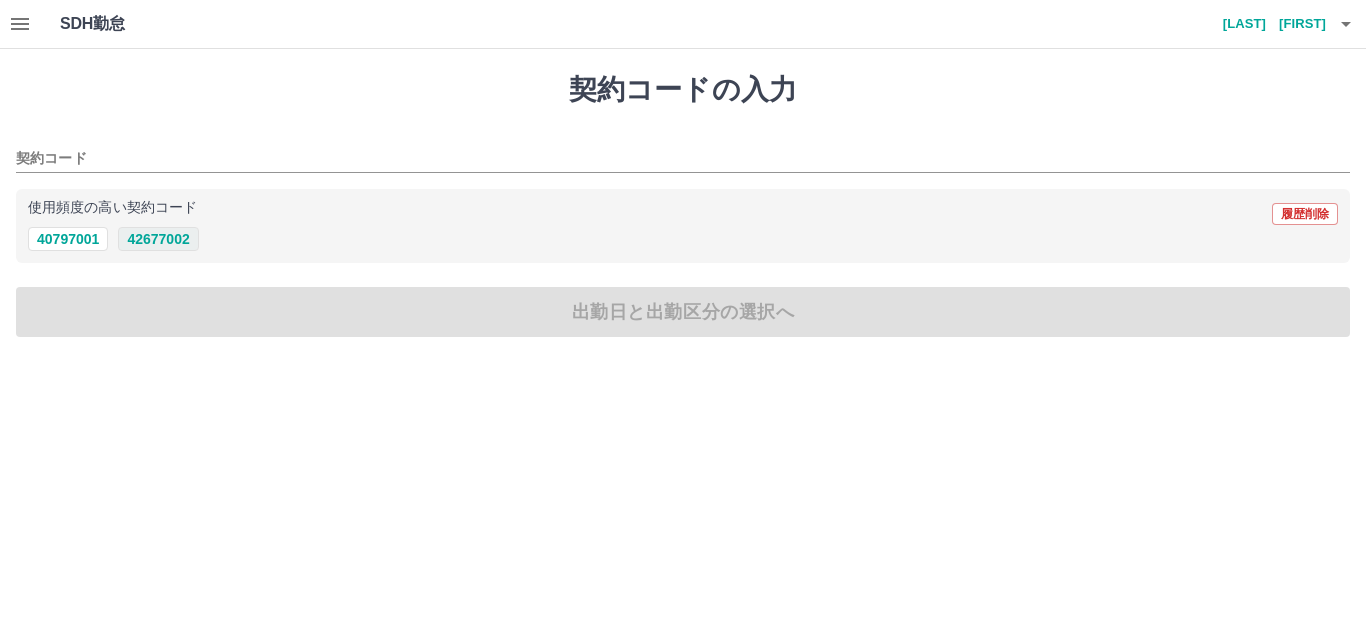 click on "42677002" at bounding box center [158, 239] 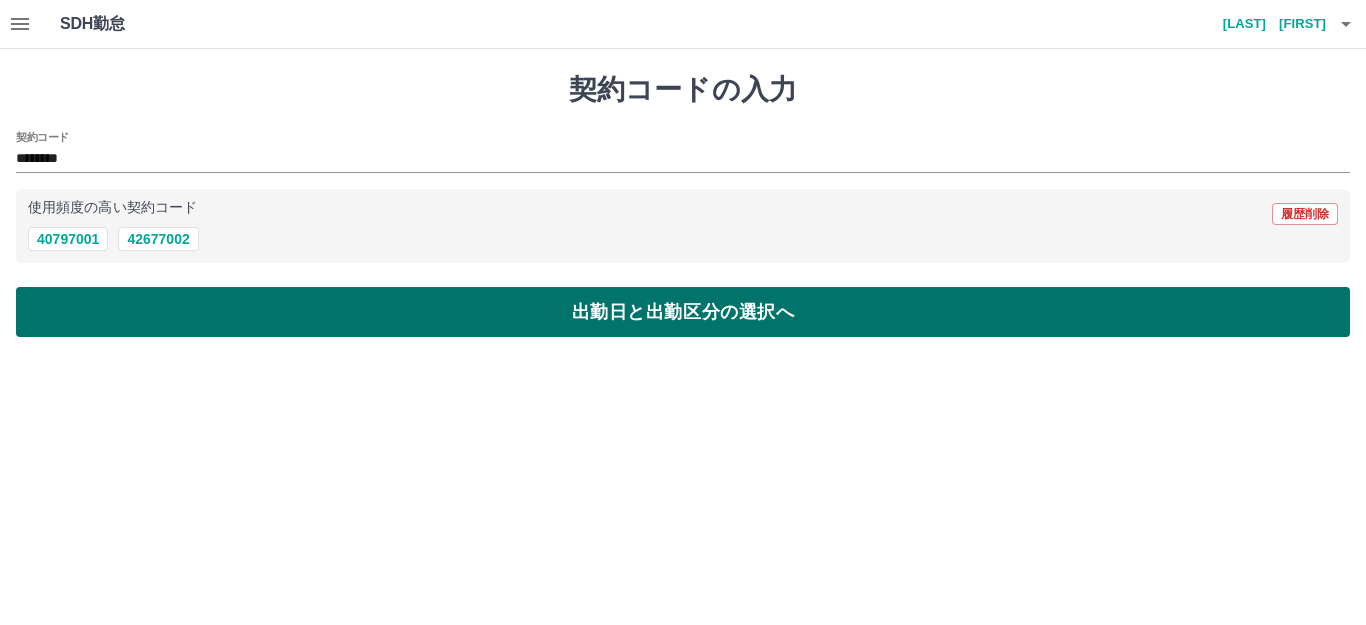click on "出勤日と出勤区分の選択へ" at bounding box center [683, 312] 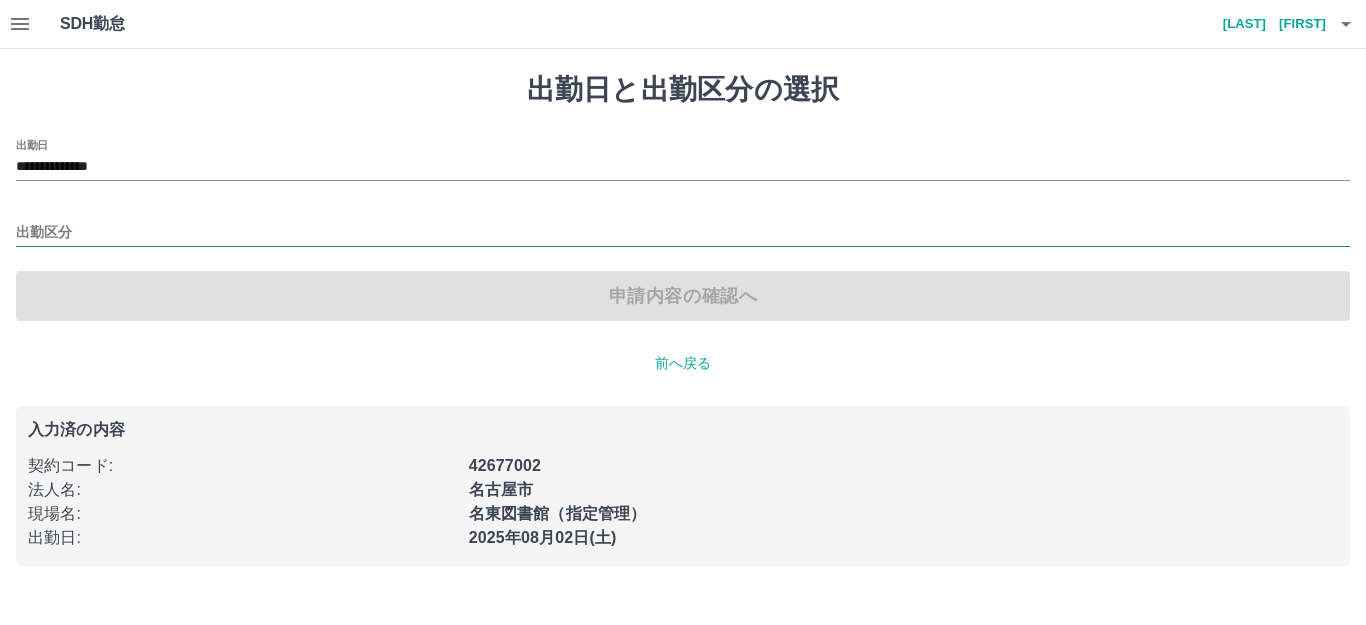 click on "出勤区分" at bounding box center [683, 233] 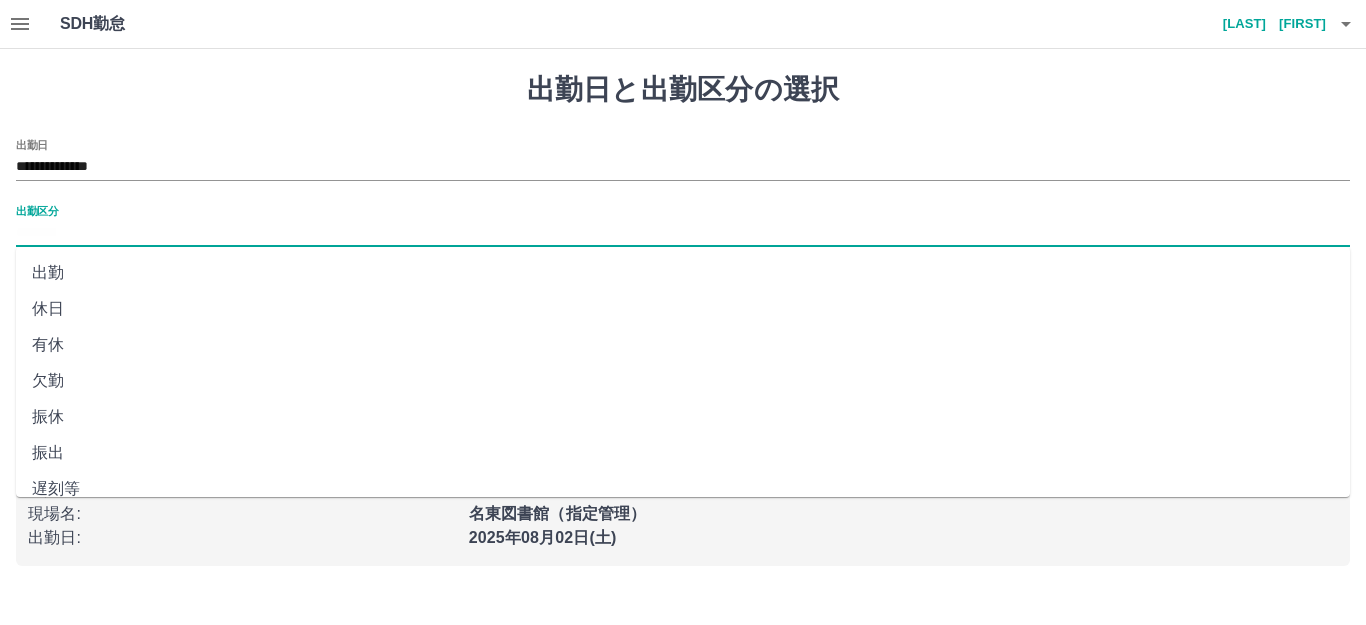 click on "出勤" at bounding box center (683, 273) 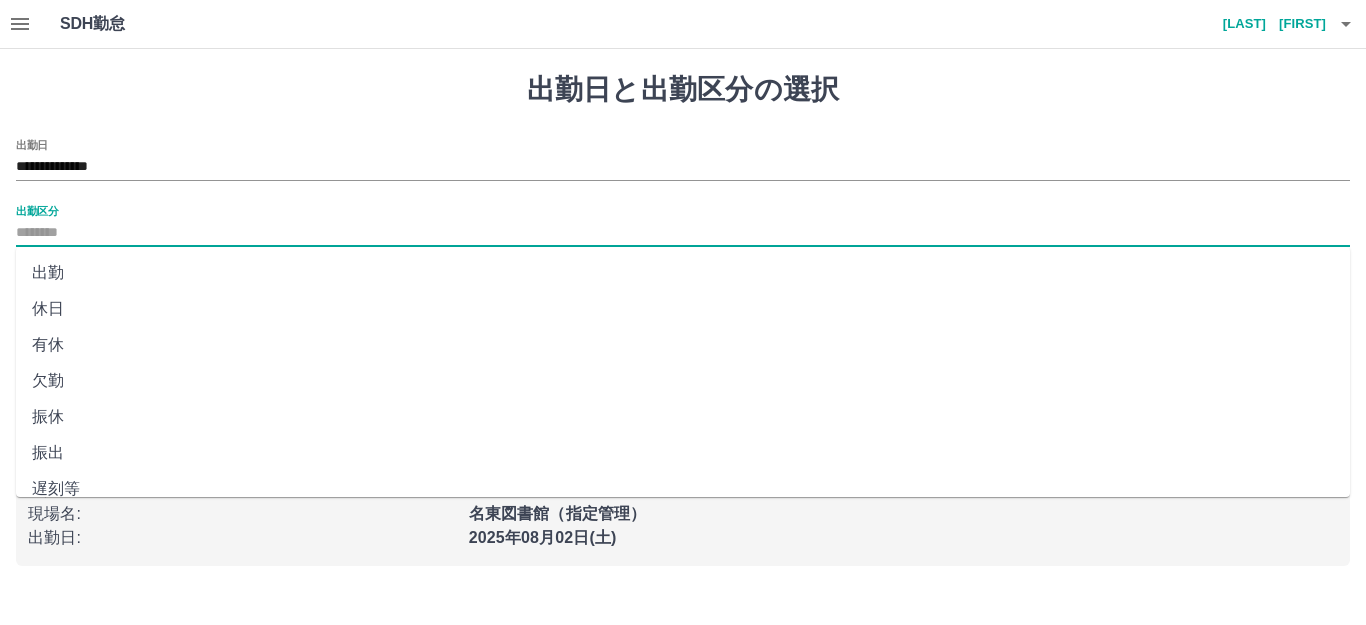 type on "**" 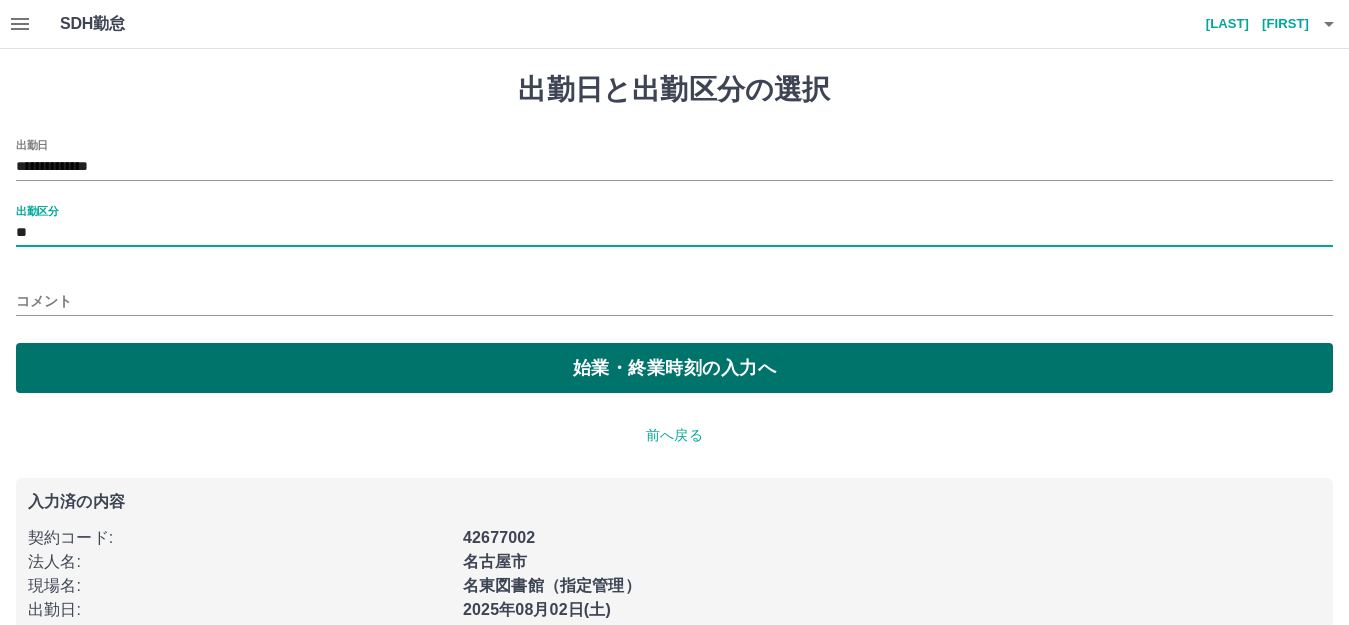 click on "始業・終業時刻の入力へ" at bounding box center [674, 368] 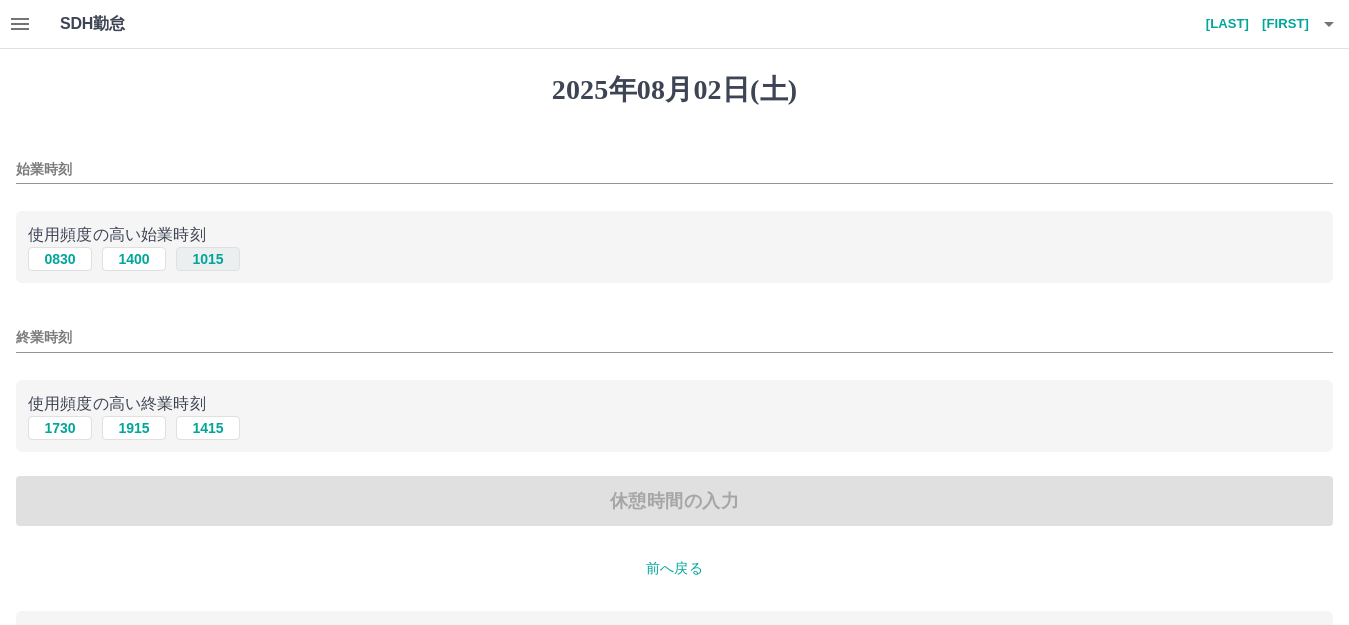 click on "1015" at bounding box center [208, 259] 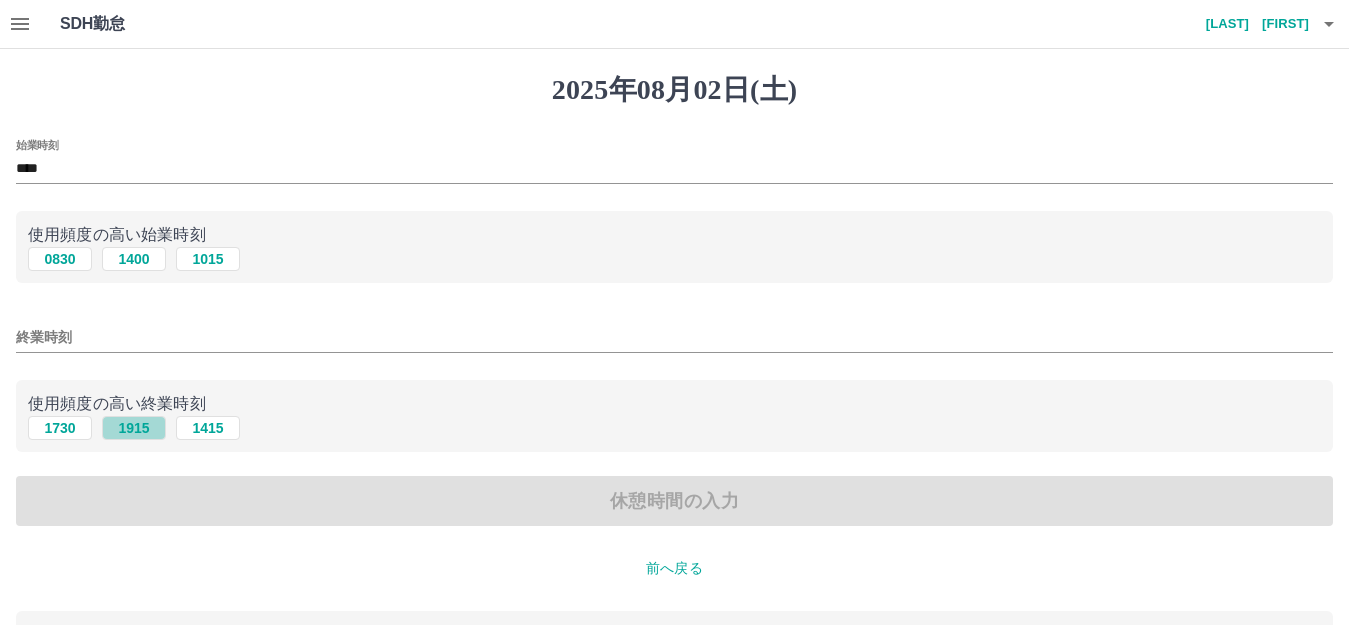 click on "1915" at bounding box center [134, 428] 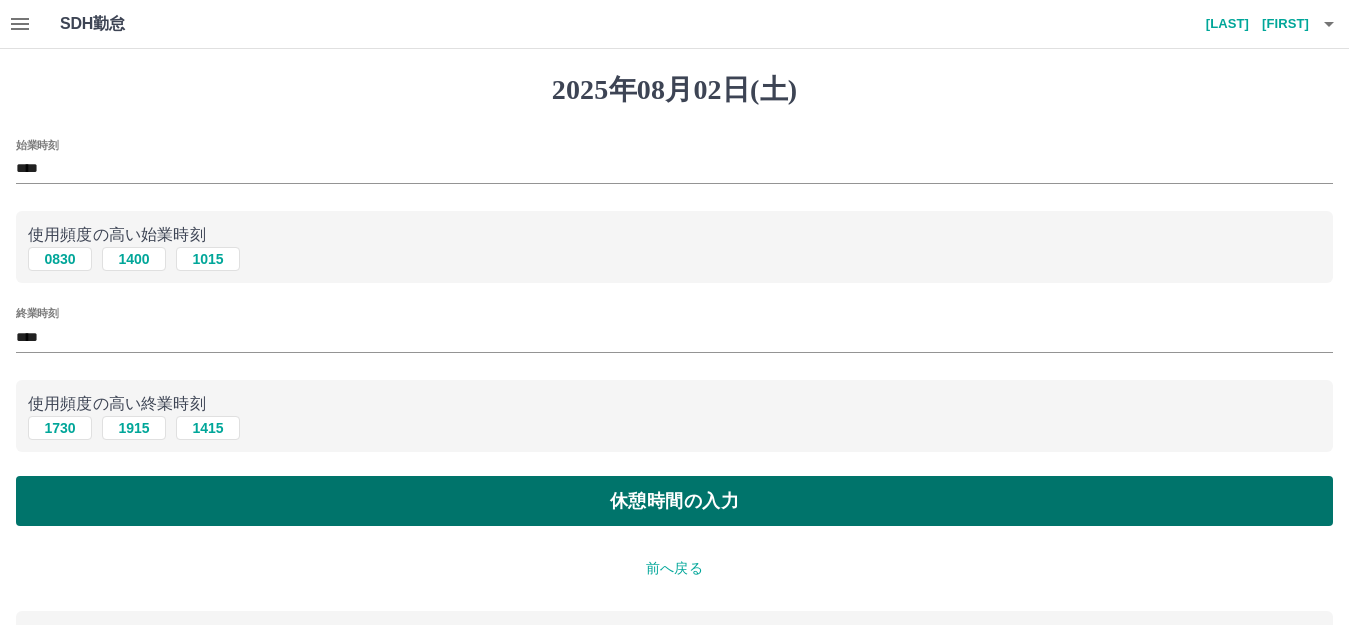 click on "休憩時間の入力" at bounding box center [674, 501] 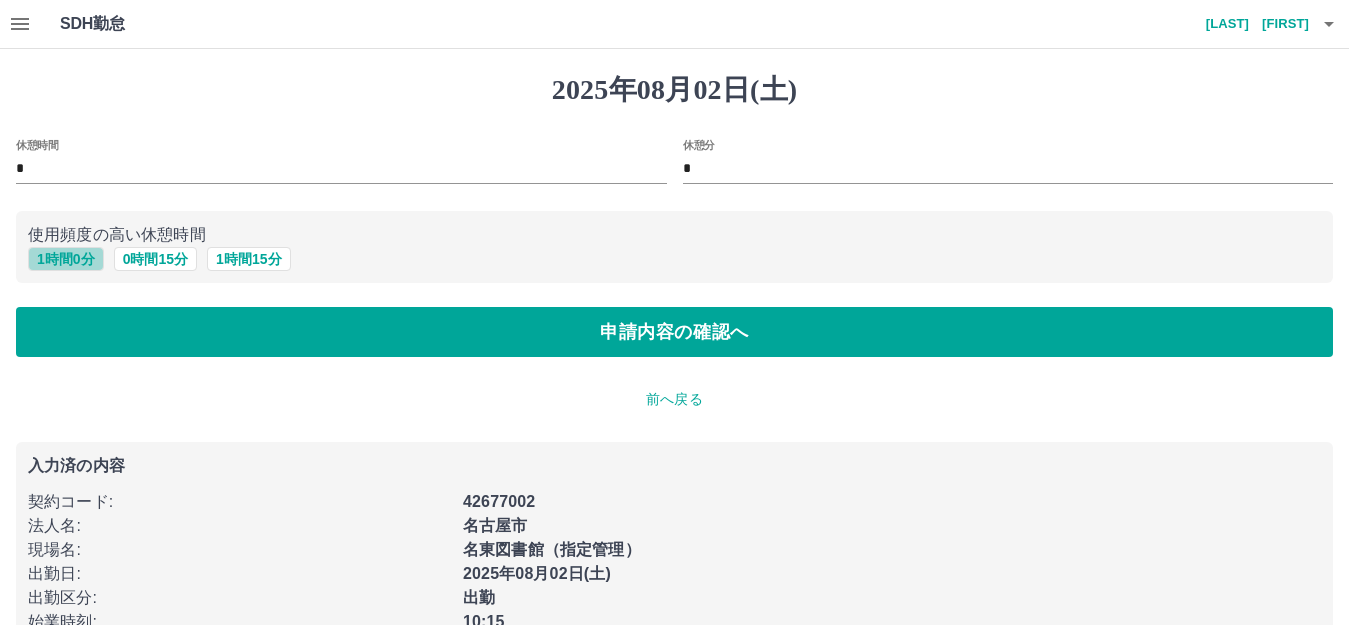 click on "1 時間 0 分" at bounding box center [66, 259] 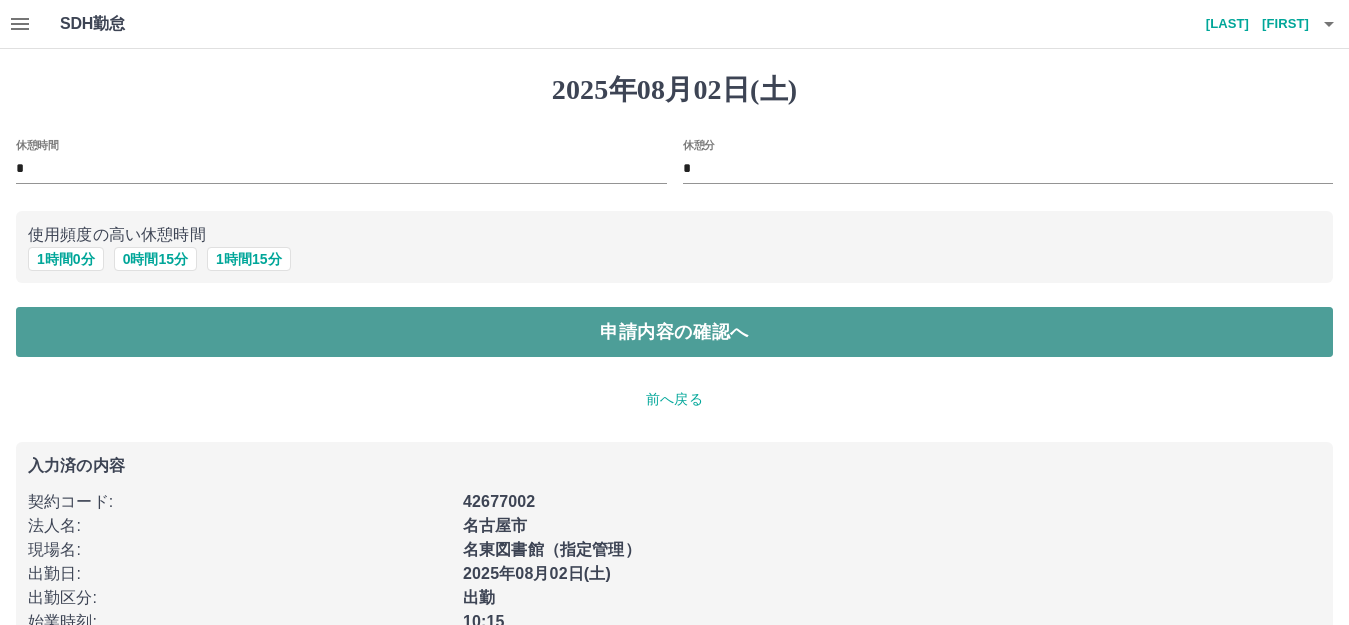 click on "申請内容の確認へ" at bounding box center [674, 332] 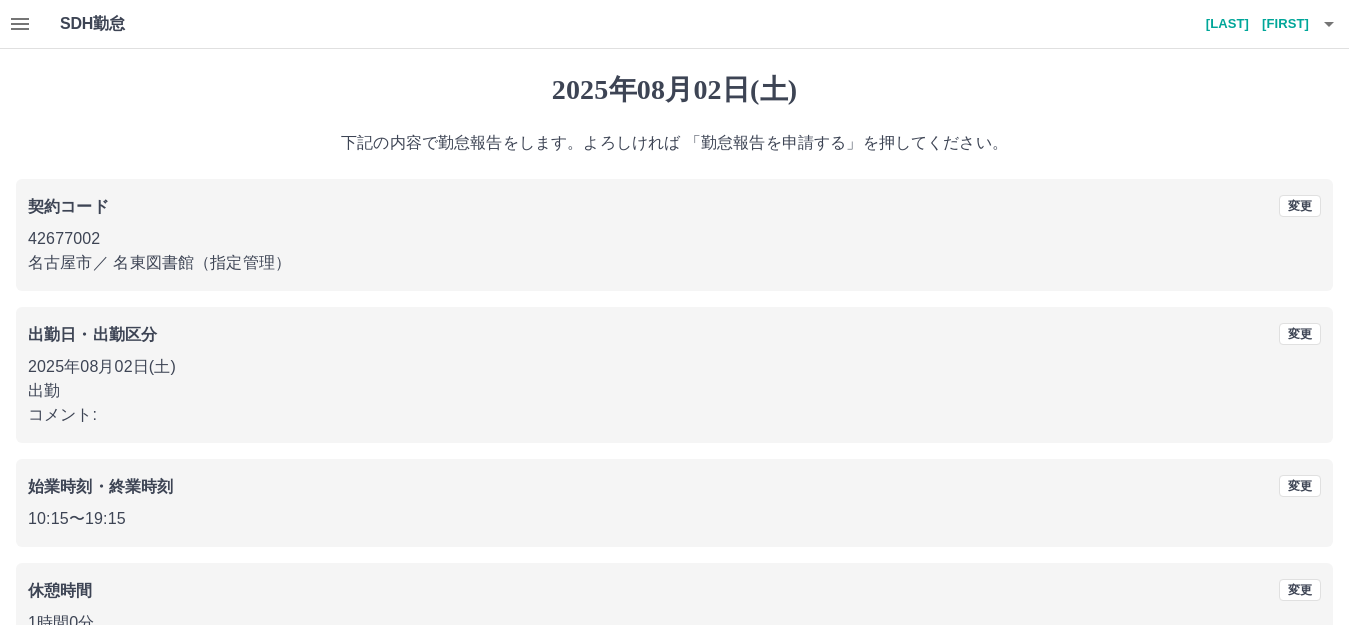 scroll, scrollTop: 124, scrollLeft: 0, axis: vertical 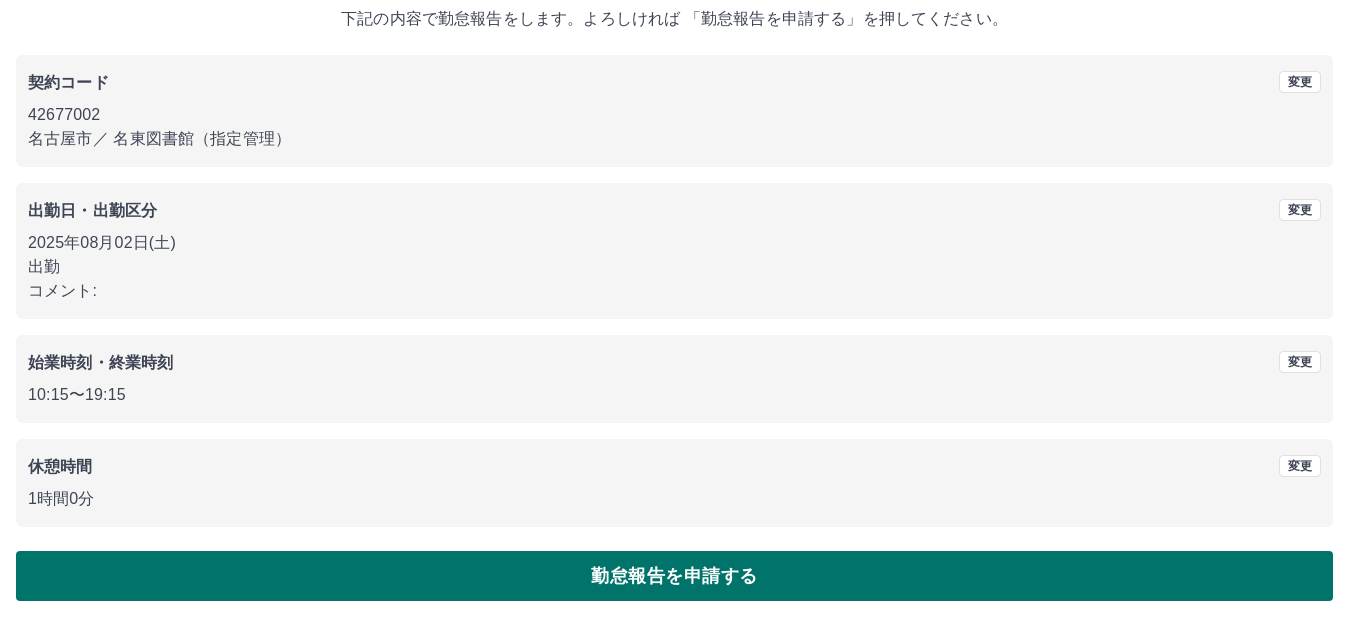 click on "勤怠報告を申請する" at bounding box center (674, 576) 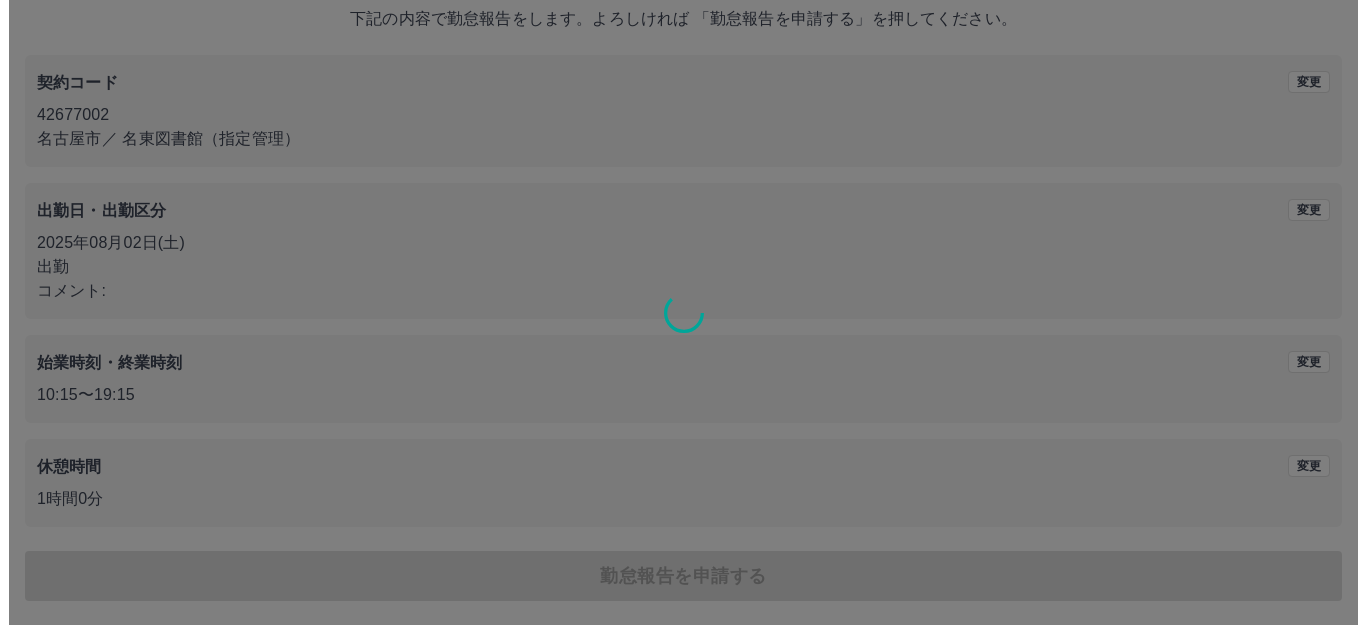 scroll, scrollTop: 0, scrollLeft: 0, axis: both 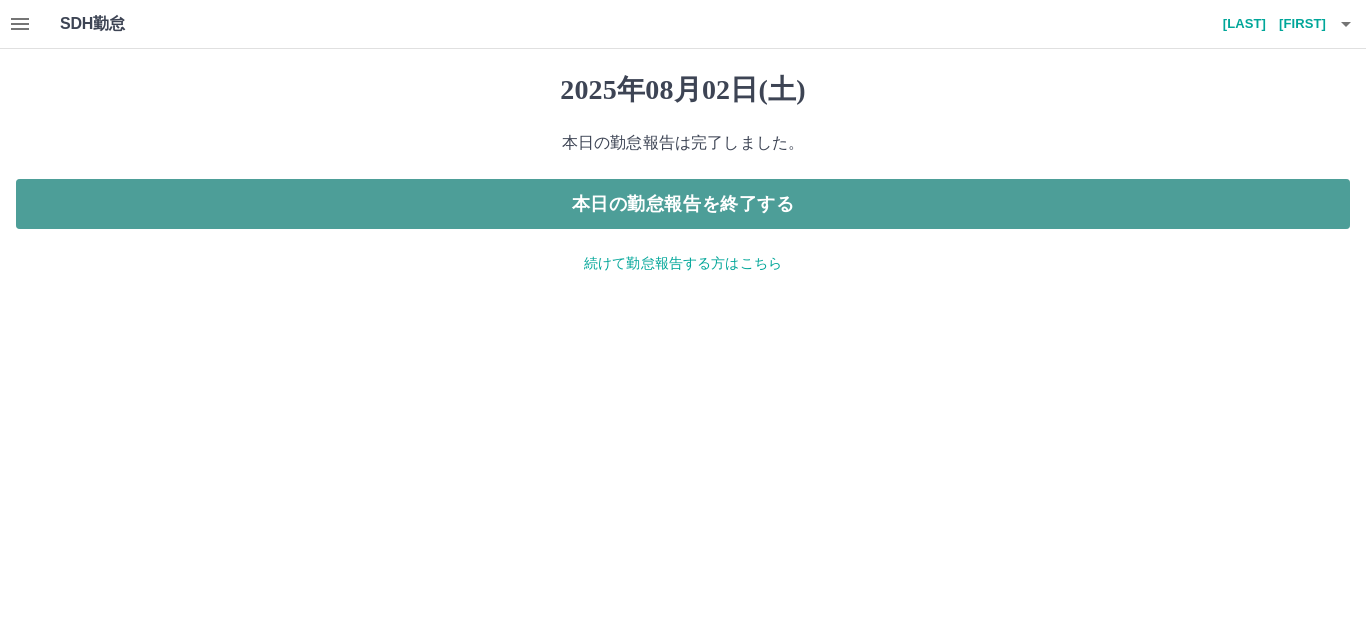 click on "本日の勤怠報告を終了する" at bounding box center [683, 204] 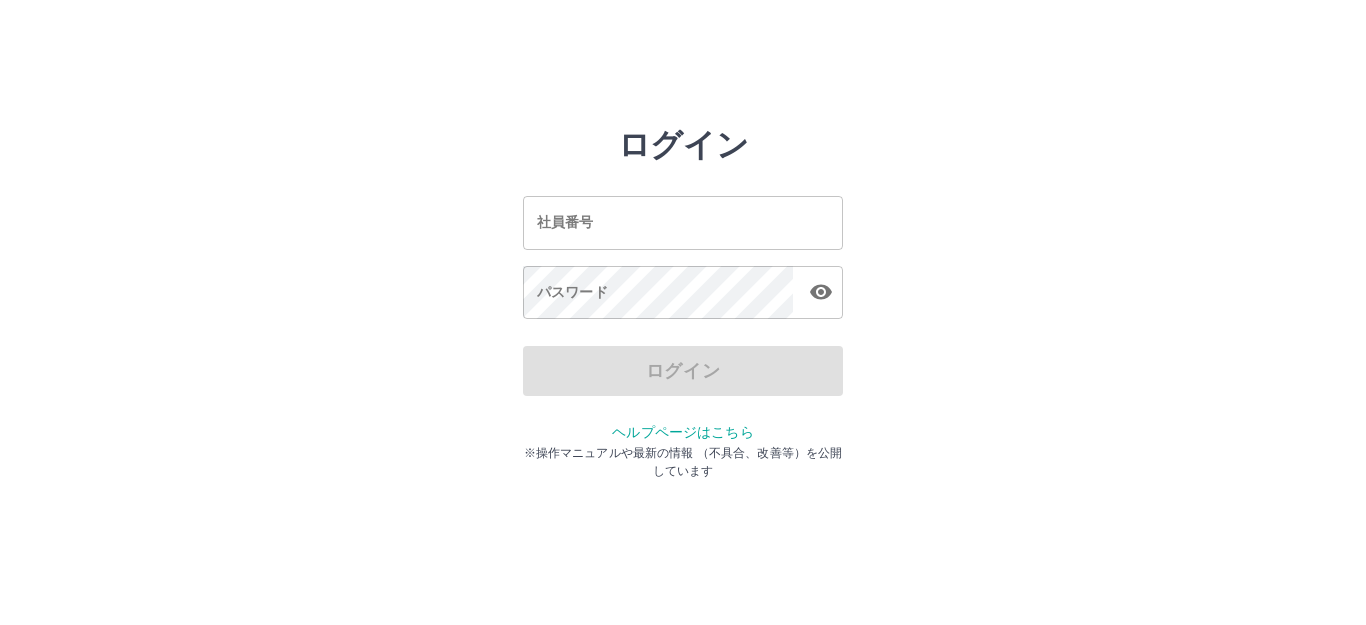 scroll, scrollTop: 0, scrollLeft: 0, axis: both 